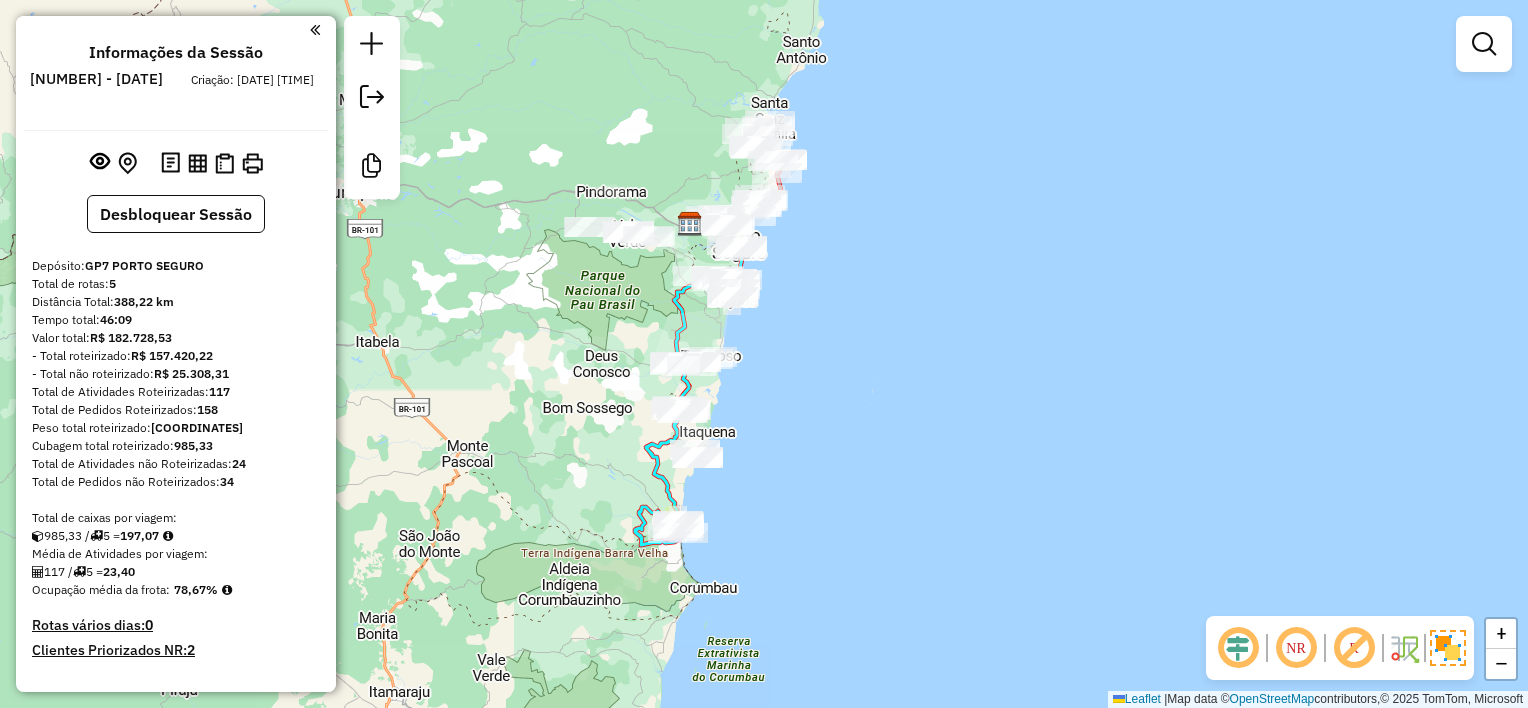 scroll, scrollTop: 0, scrollLeft: 0, axis: both 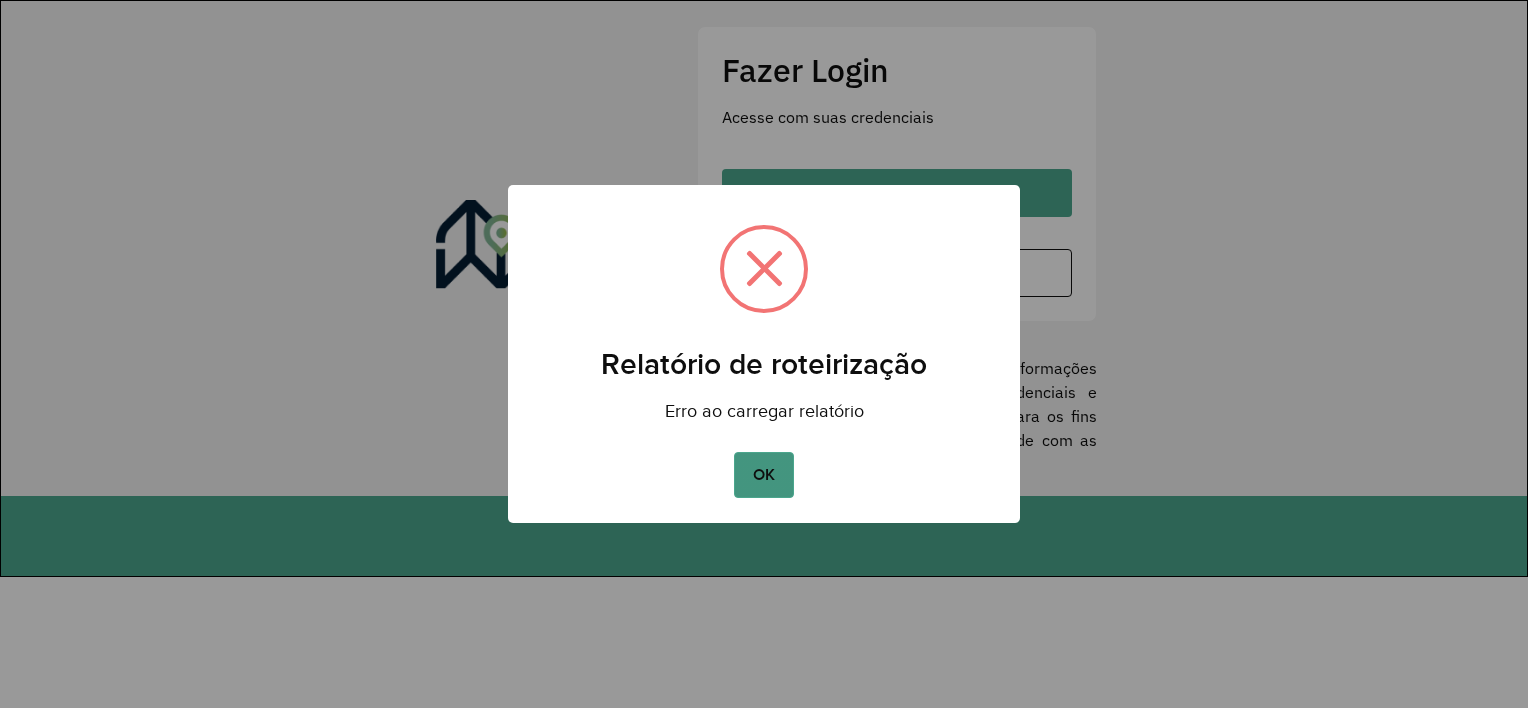 click on "OK" at bounding box center (763, 475) 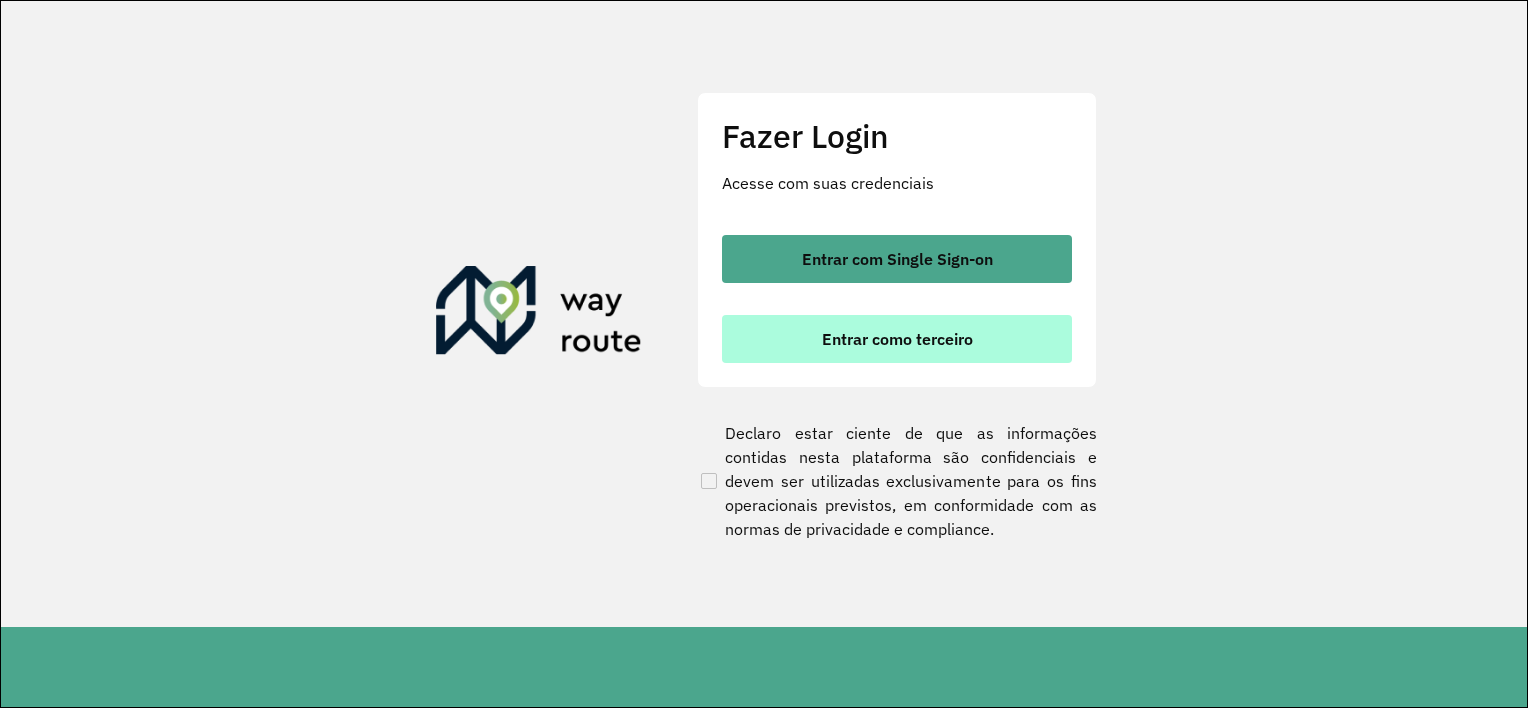 click on "Entrar como terceiro" at bounding box center [897, 339] 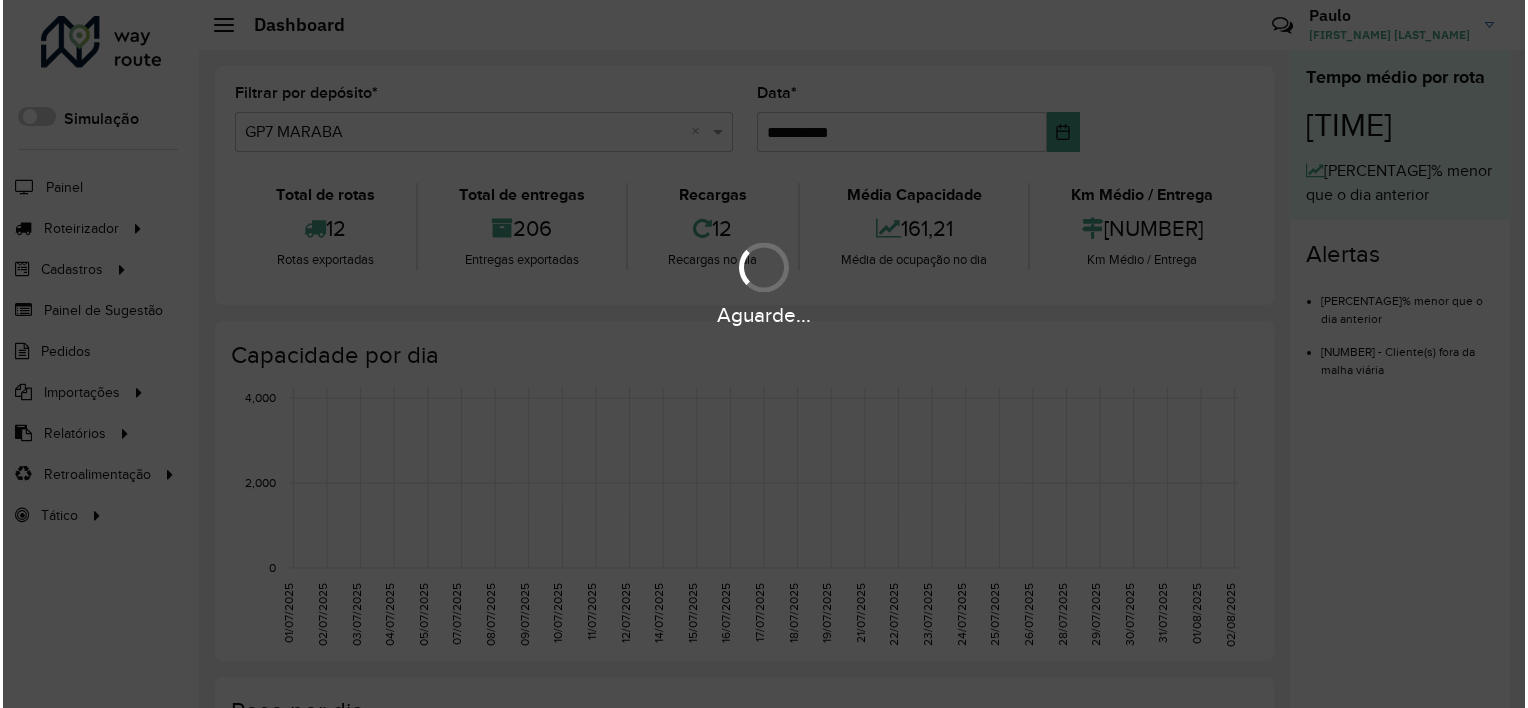 scroll, scrollTop: 0, scrollLeft: 0, axis: both 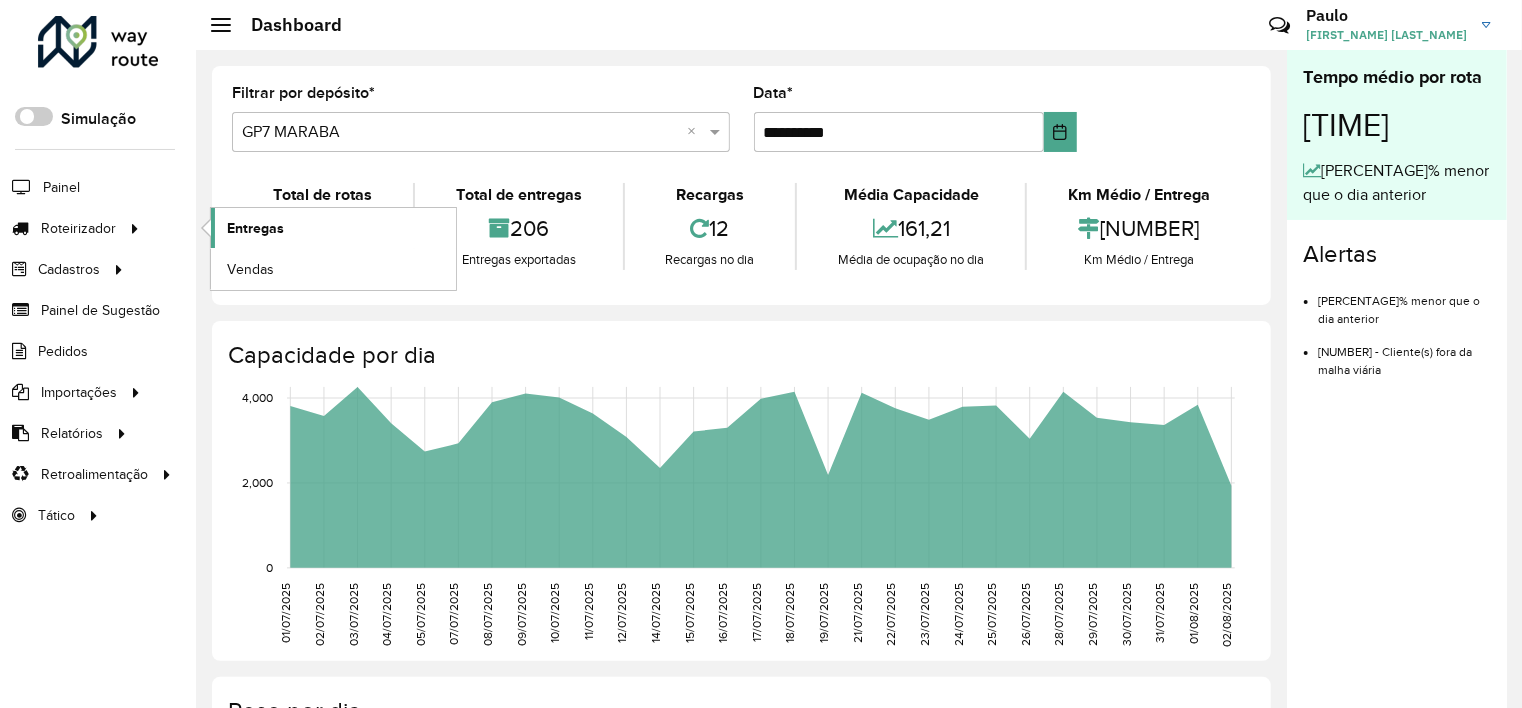 click on "Entregas" 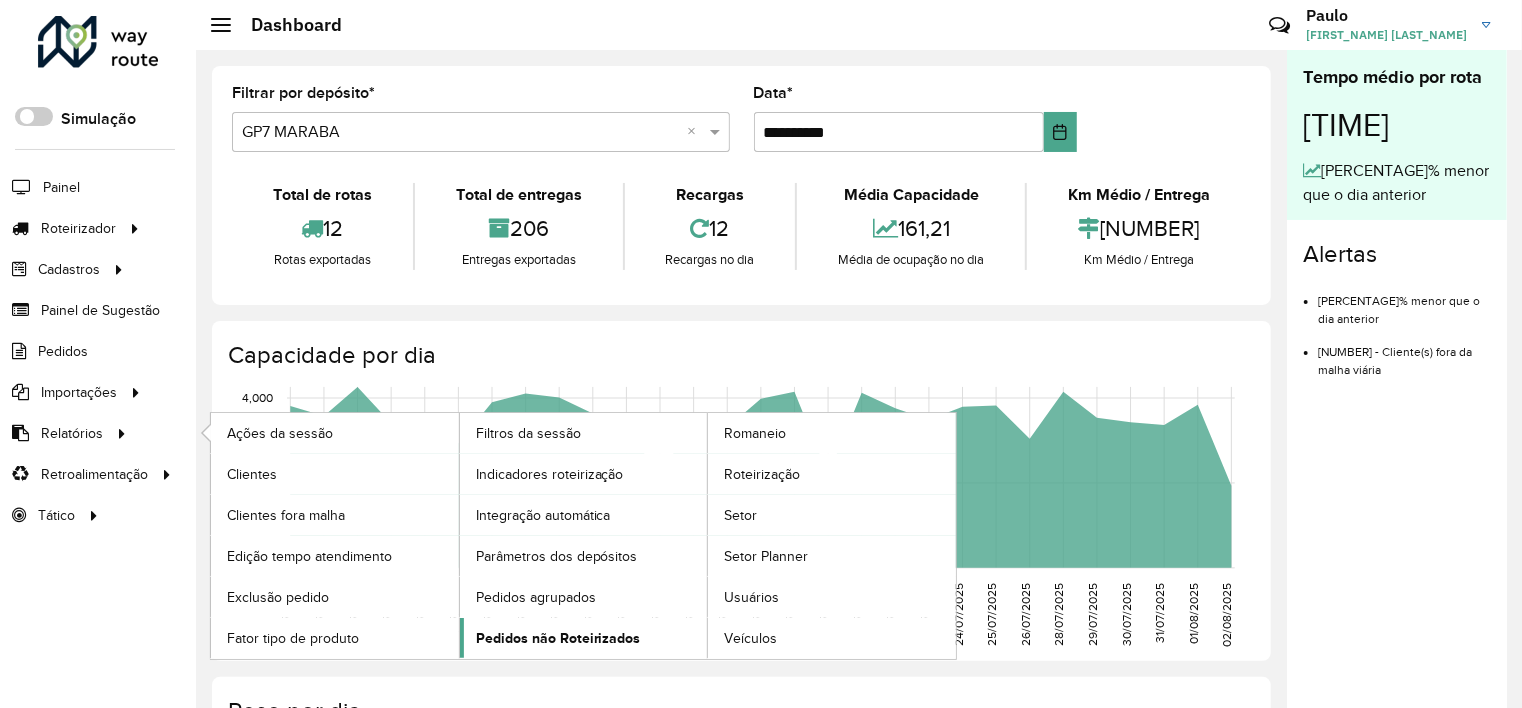 click on "Pedidos não Roteirizados" 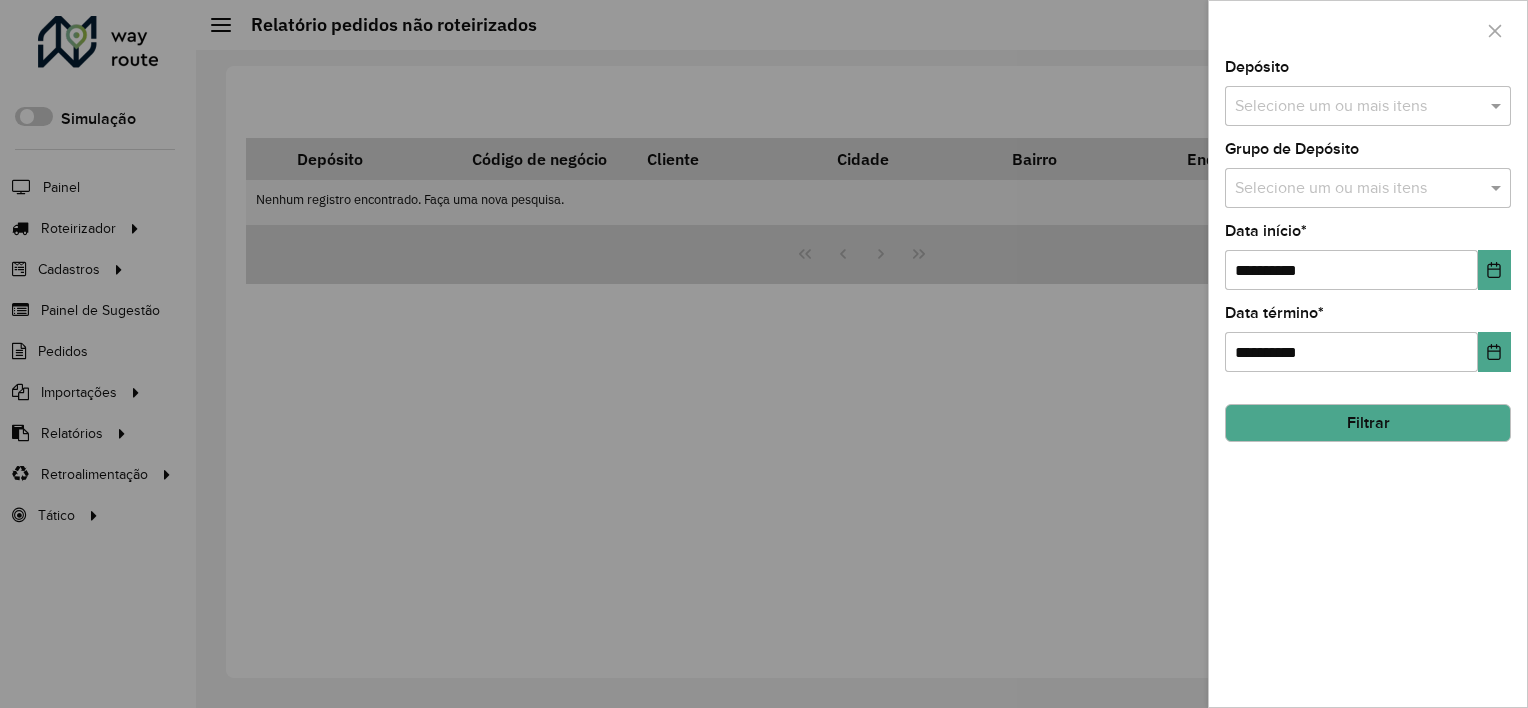 click at bounding box center [1358, 107] 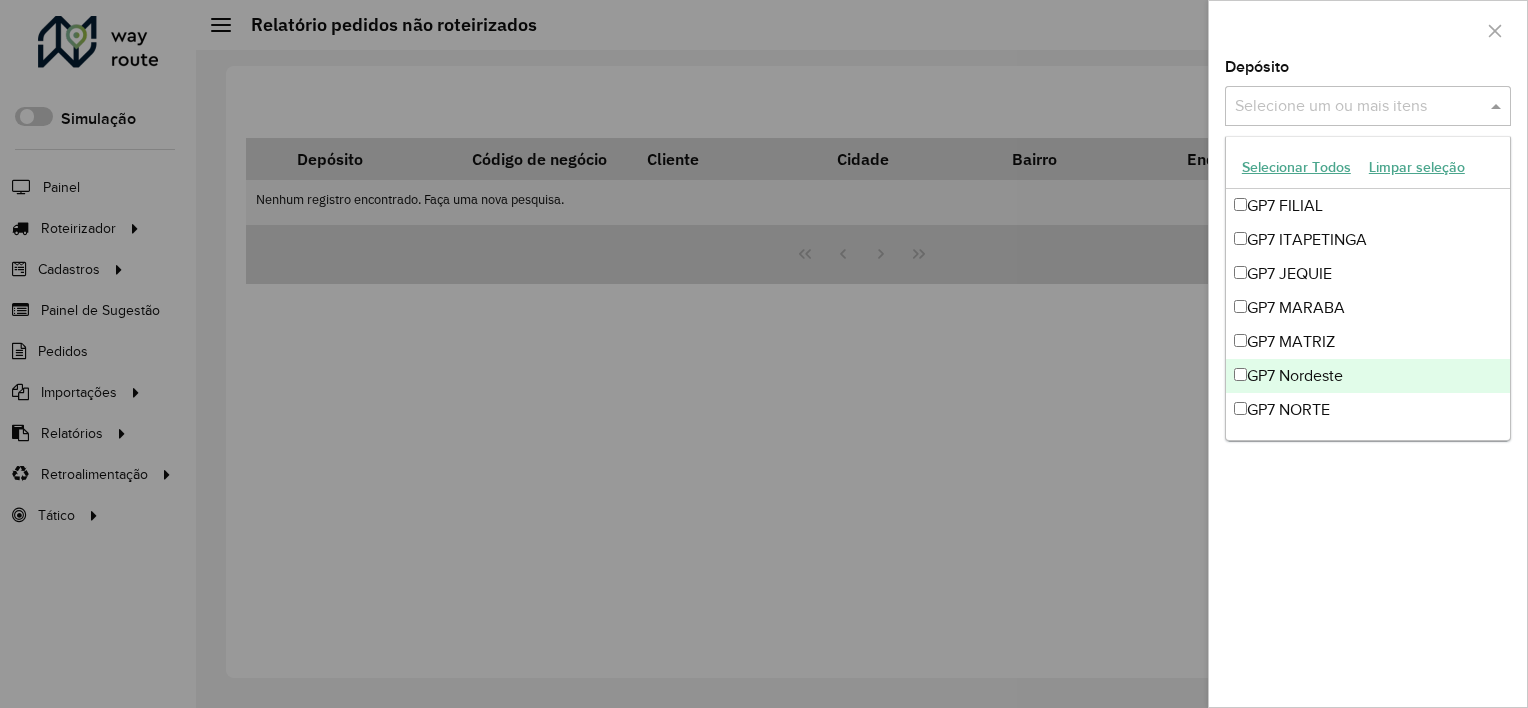 scroll, scrollTop: 65, scrollLeft: 0, axis: vertical 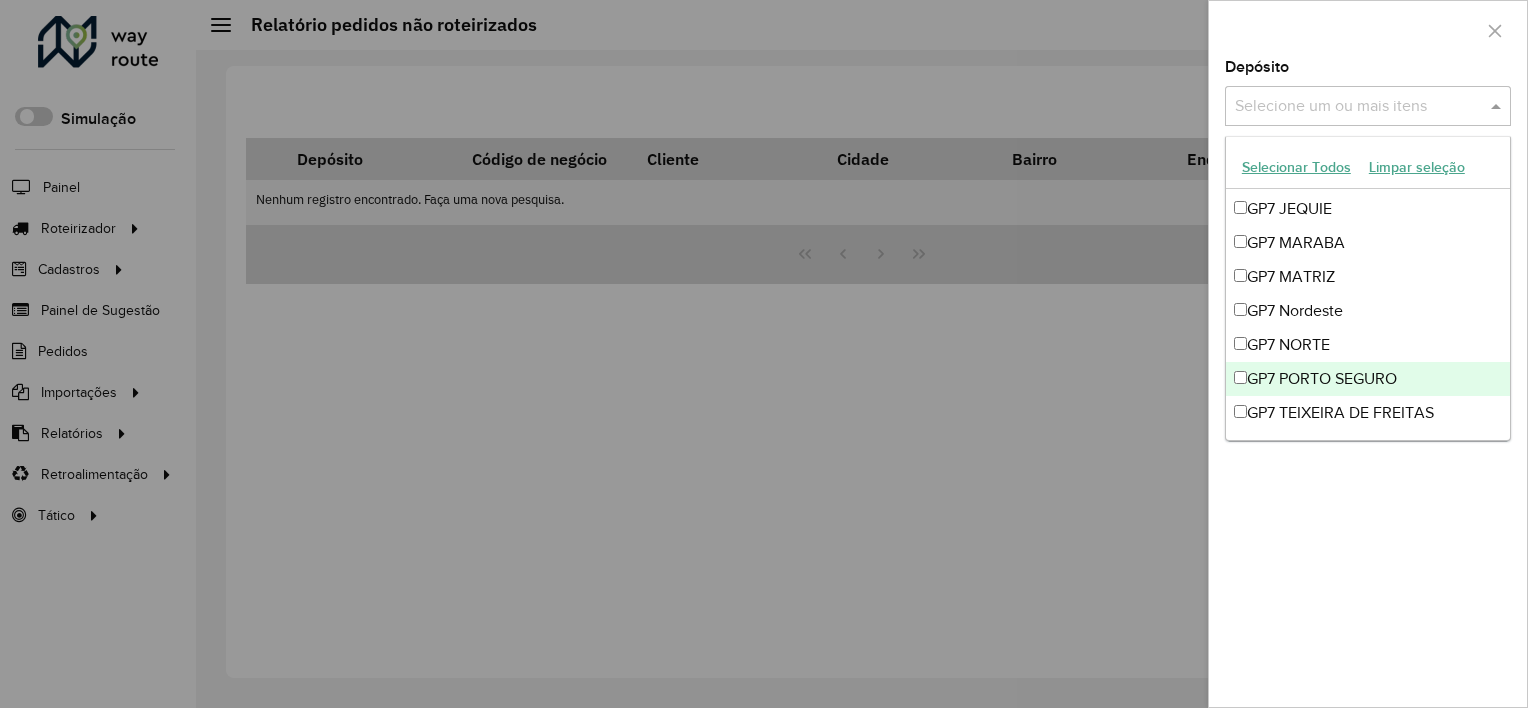 click on "GP7 PORTO SEGURO" at bounding box center (1368, 379) 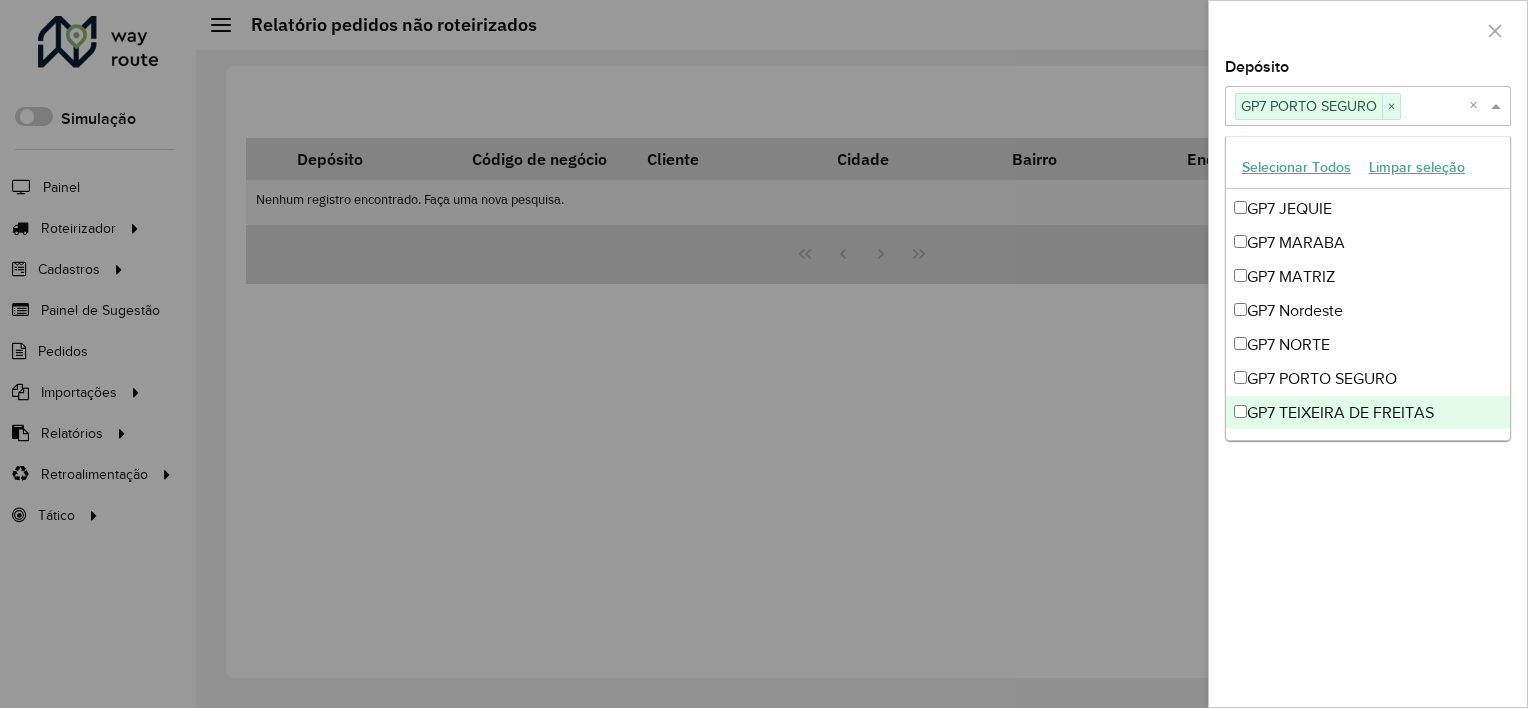 click on "Depósito  Selecione um ou mais itens GP7 PORTO SEGURO × ×  Grupo de Depósito  Selecione um ou mais itens  Data início  * [DATE]  Data término  * [DATE] Filtrar" 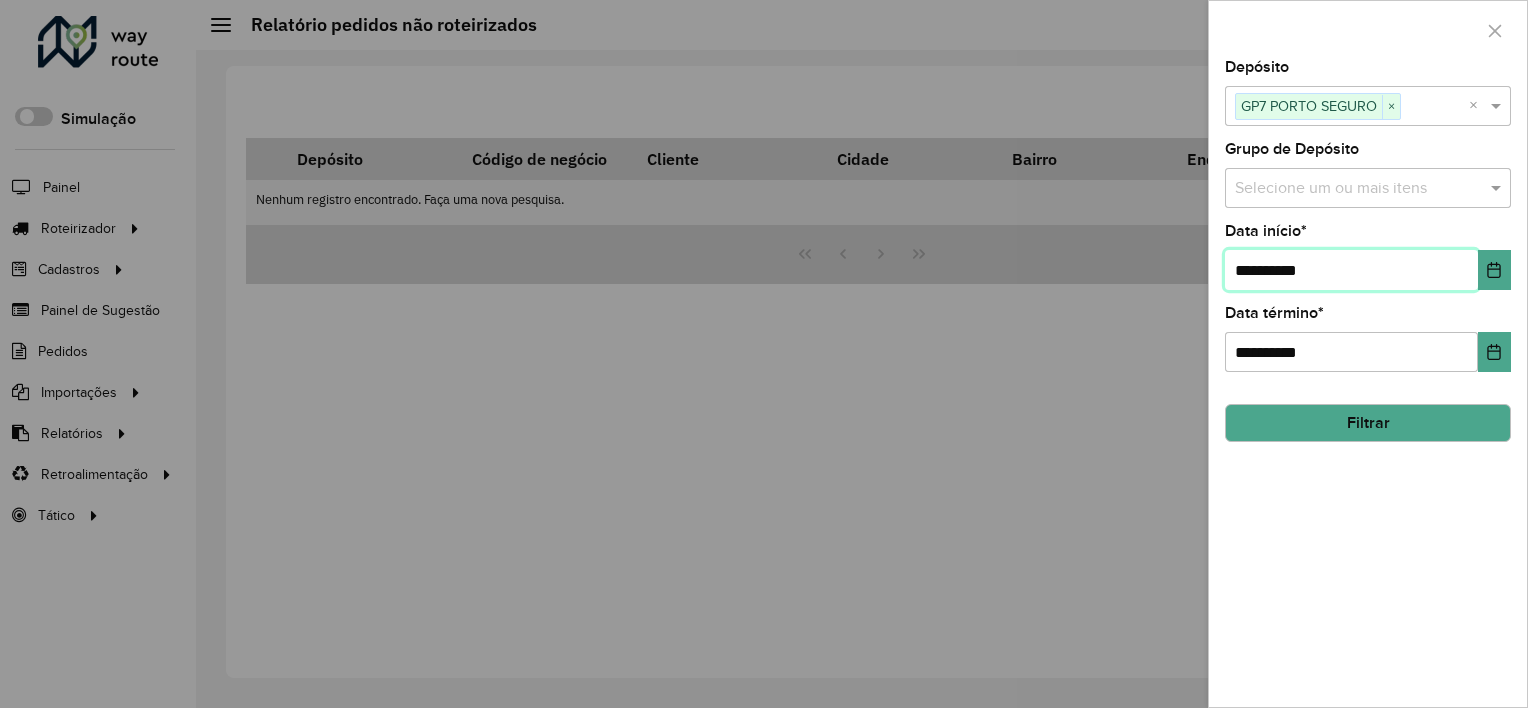 click on "**********" at bounding box center (1351, 270) 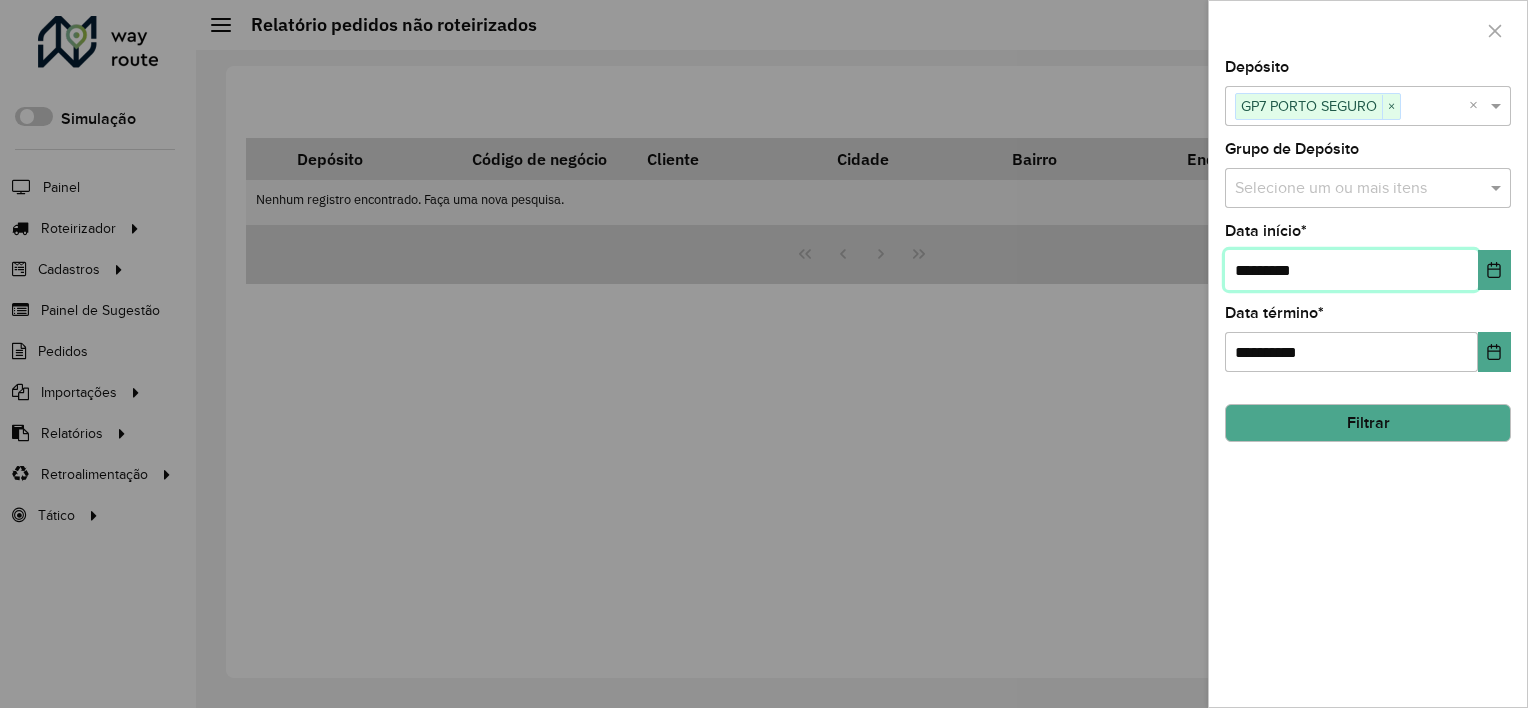 type on "**********" 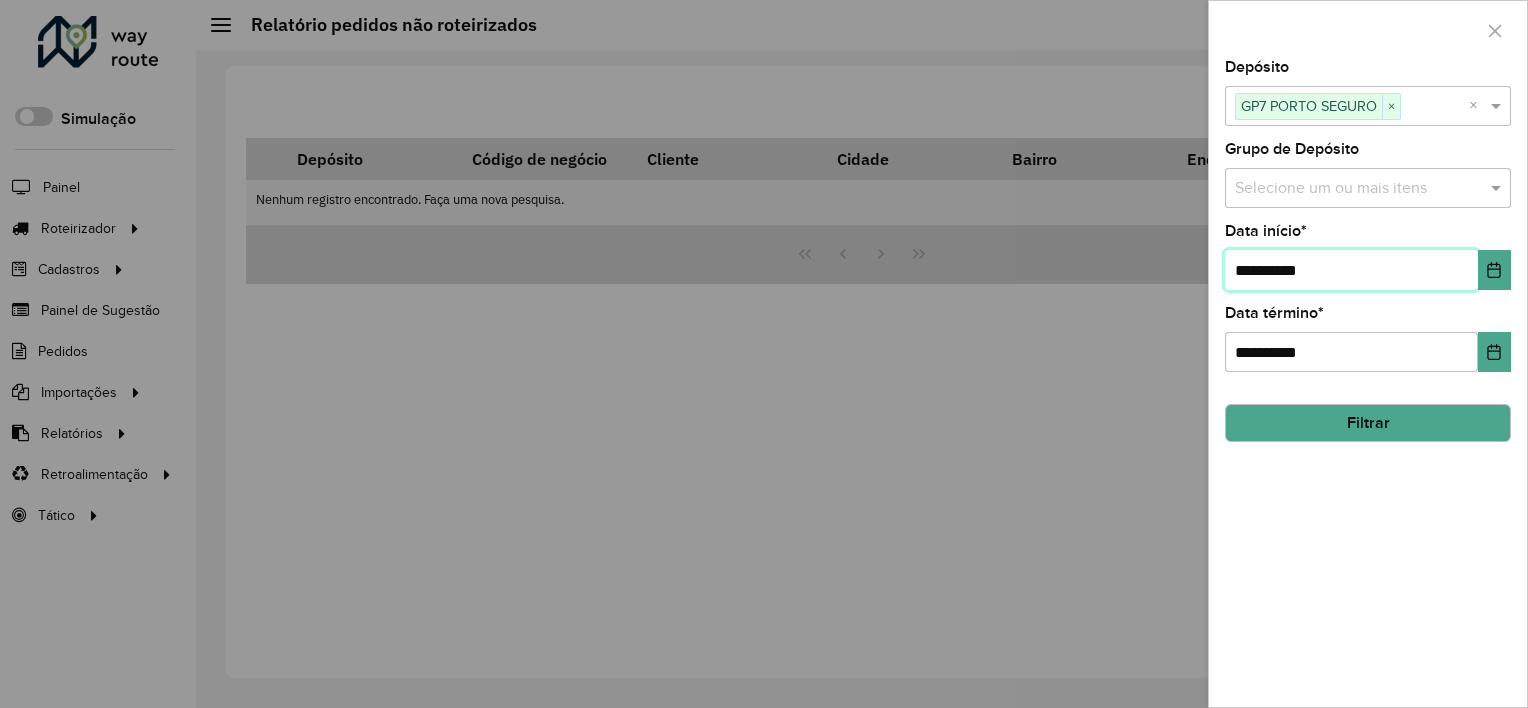 type on "**********" 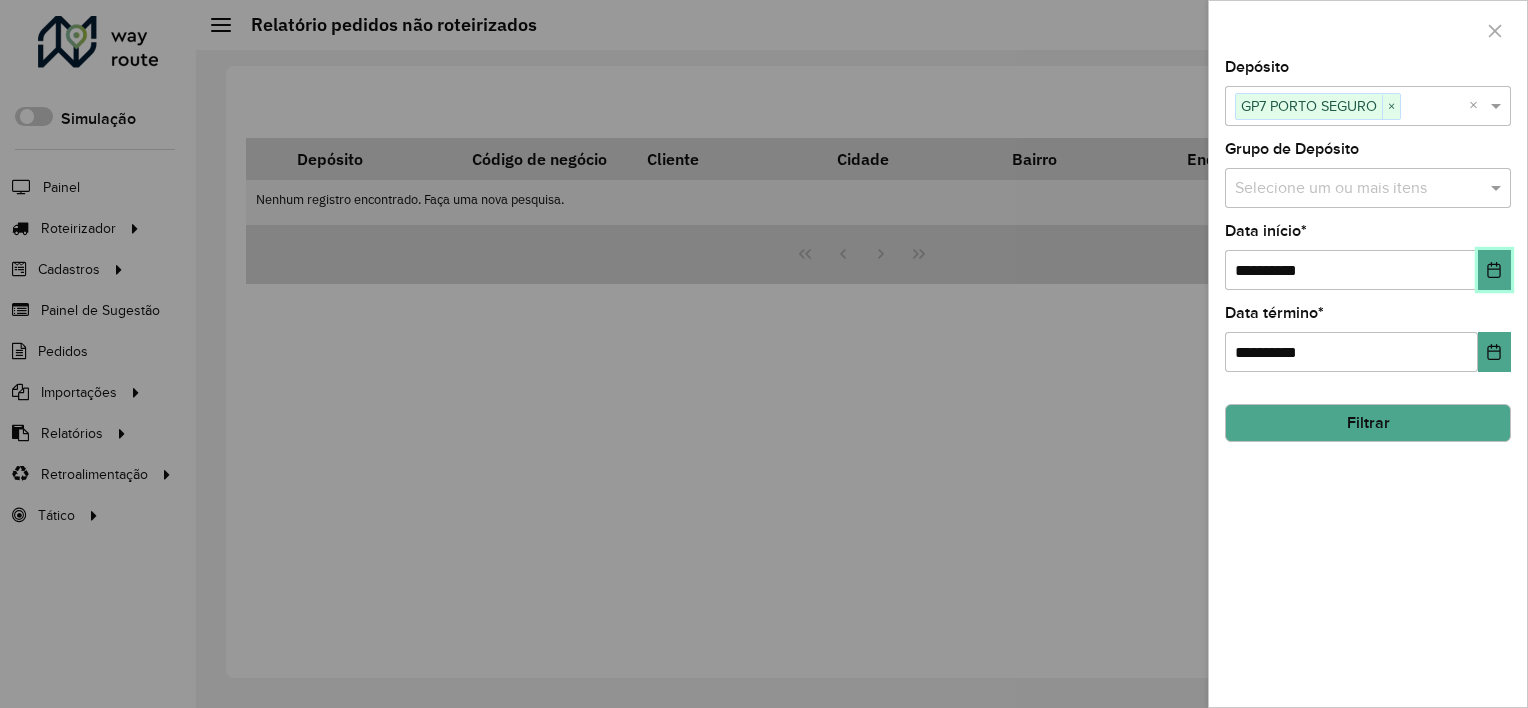 type 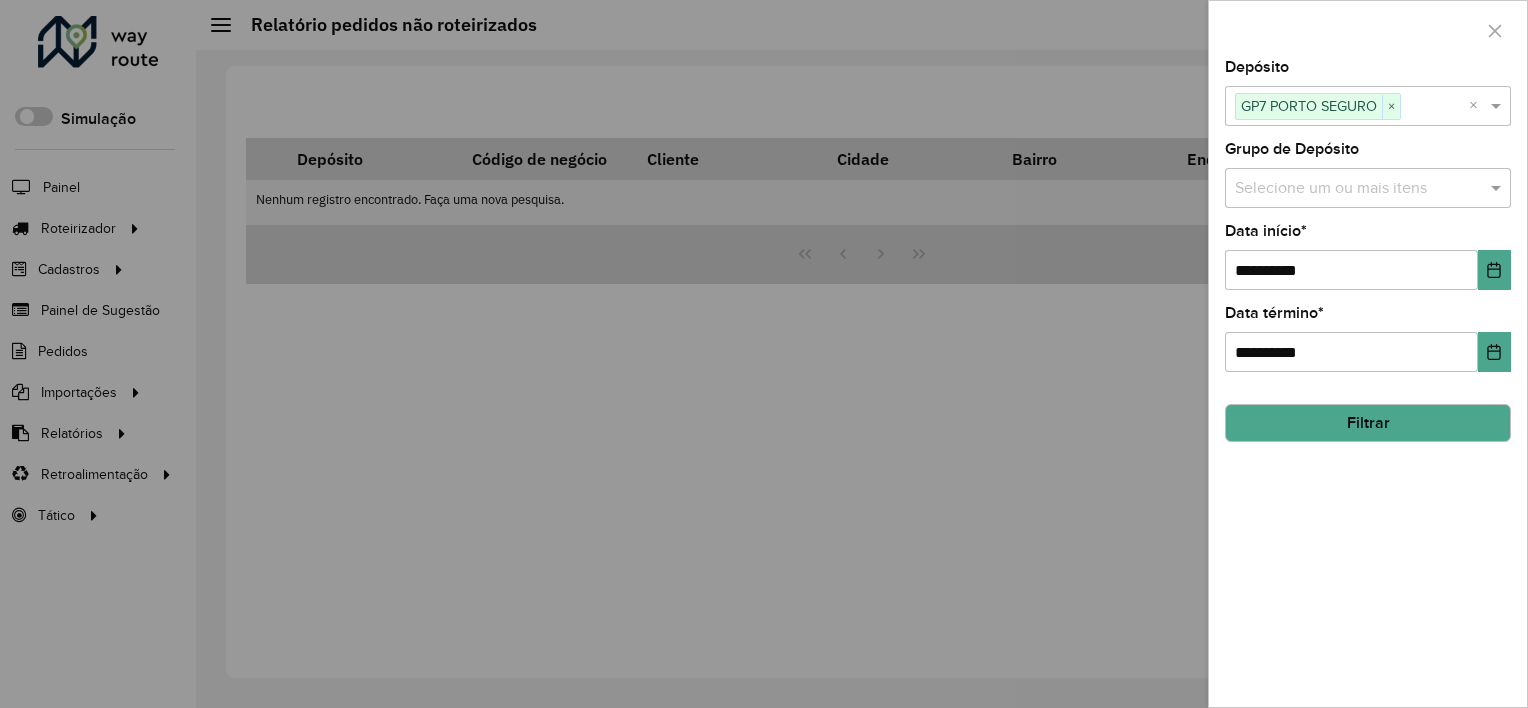 click on "Filtrar" 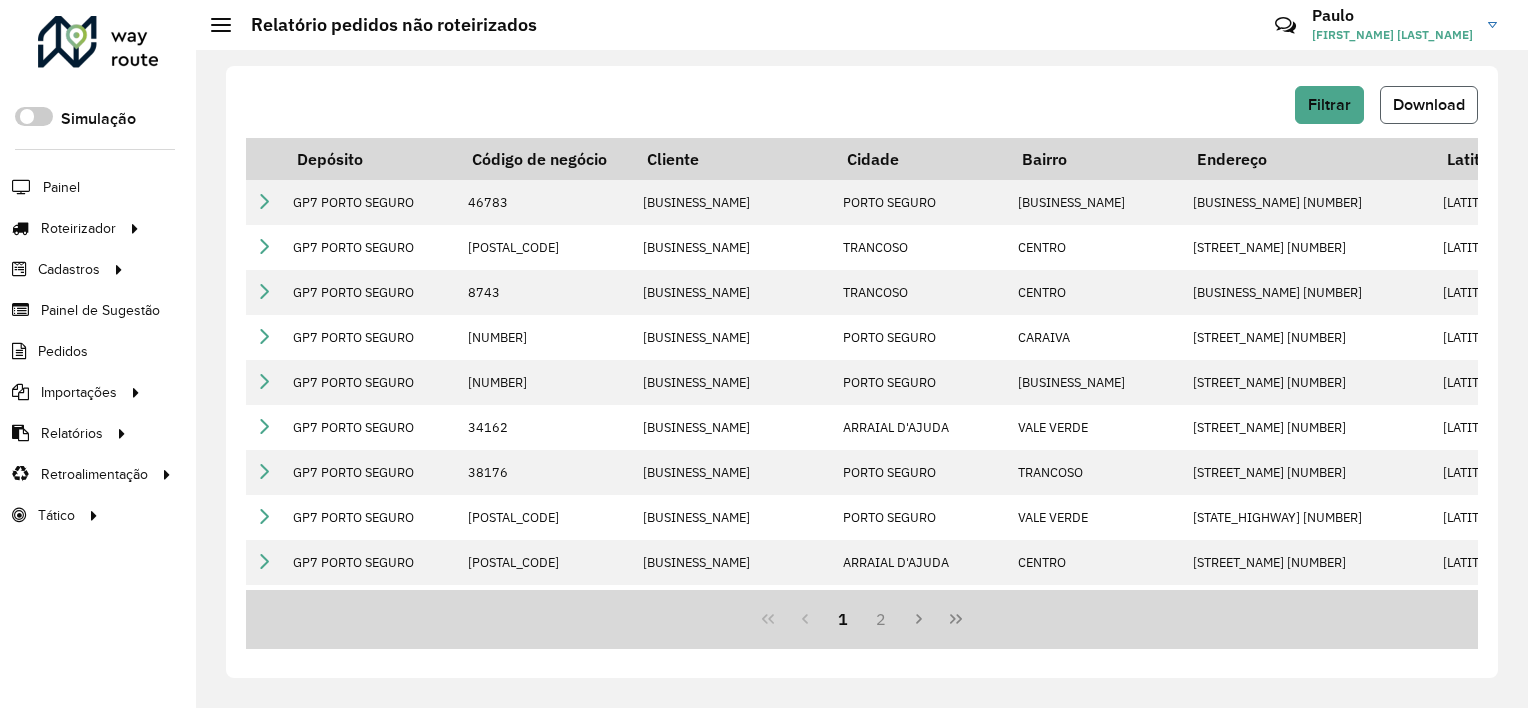 click on "Download" 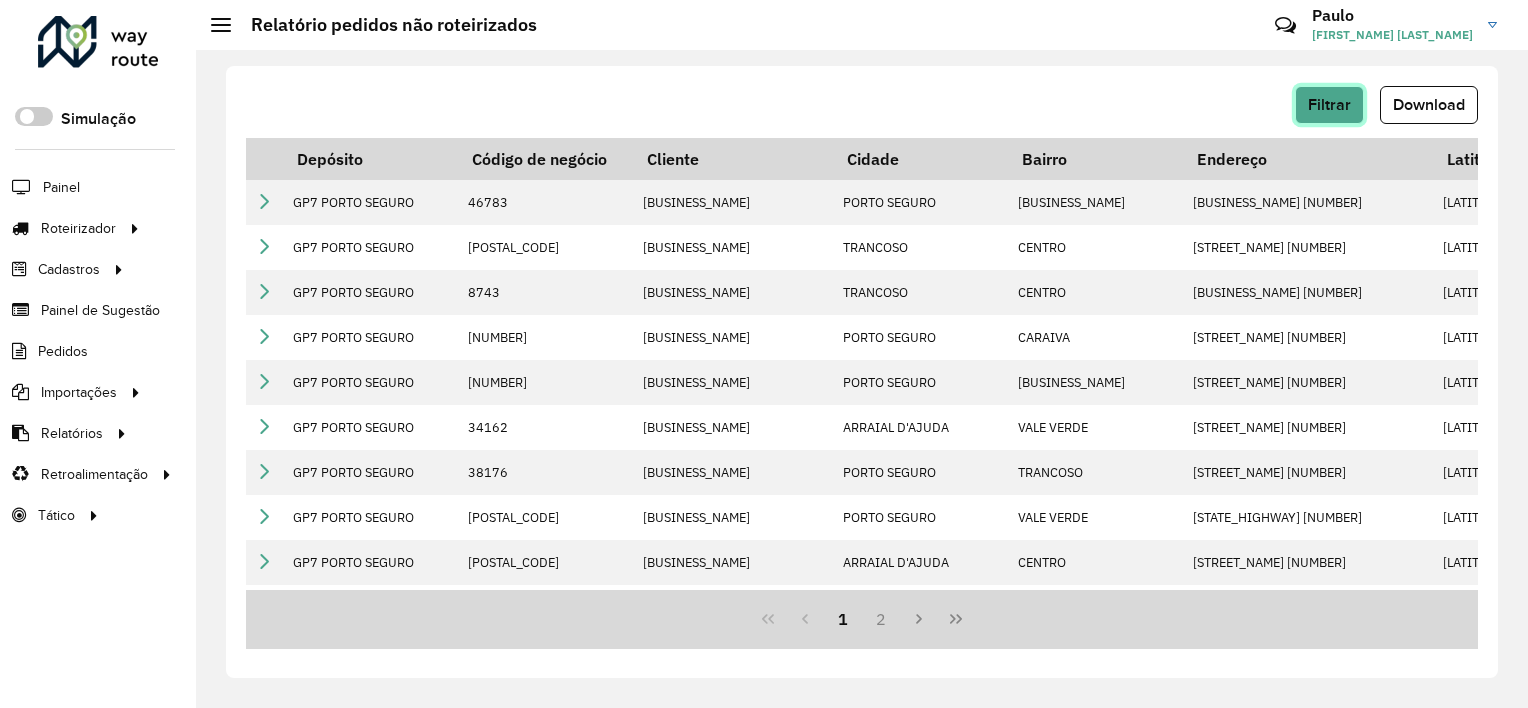 click on "Filtrar" 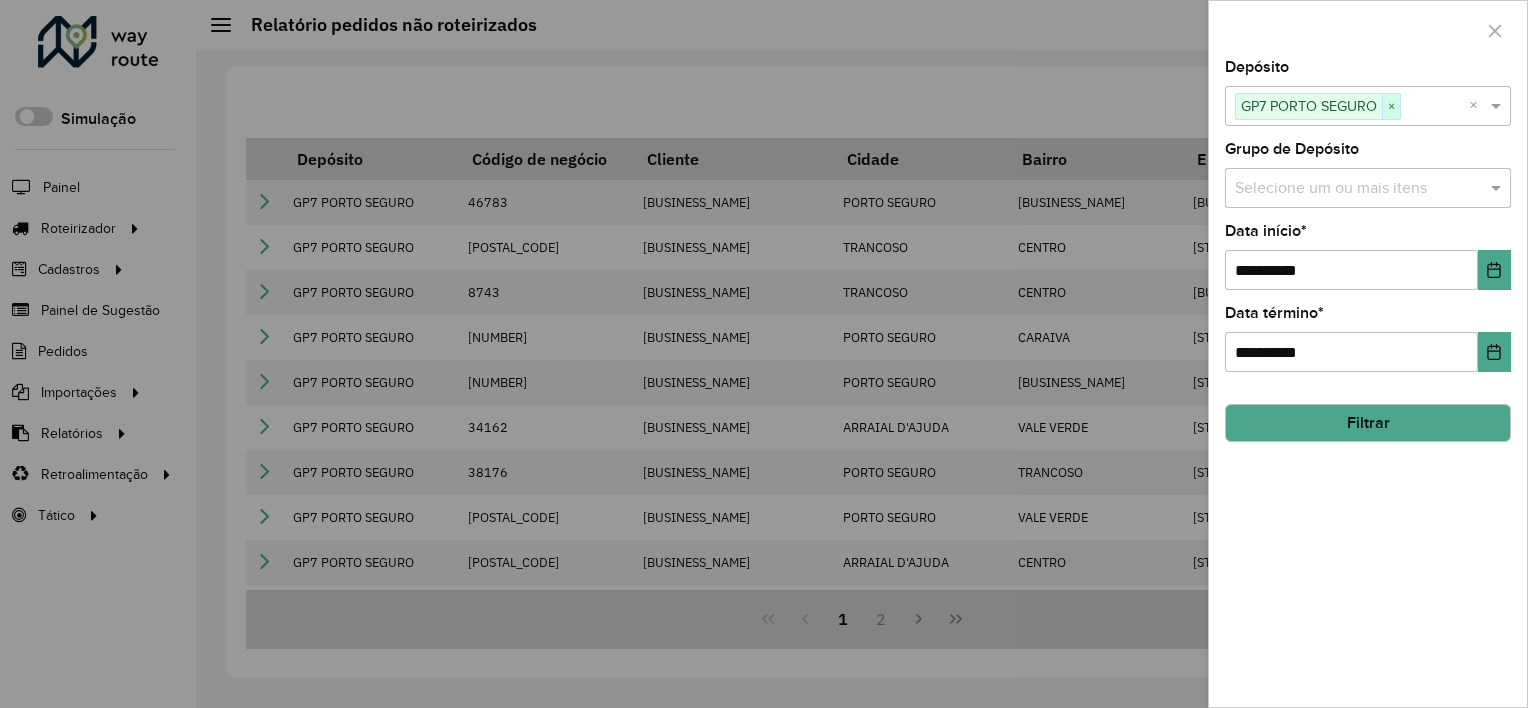 click on "×" at bounding box center (1391, 107) 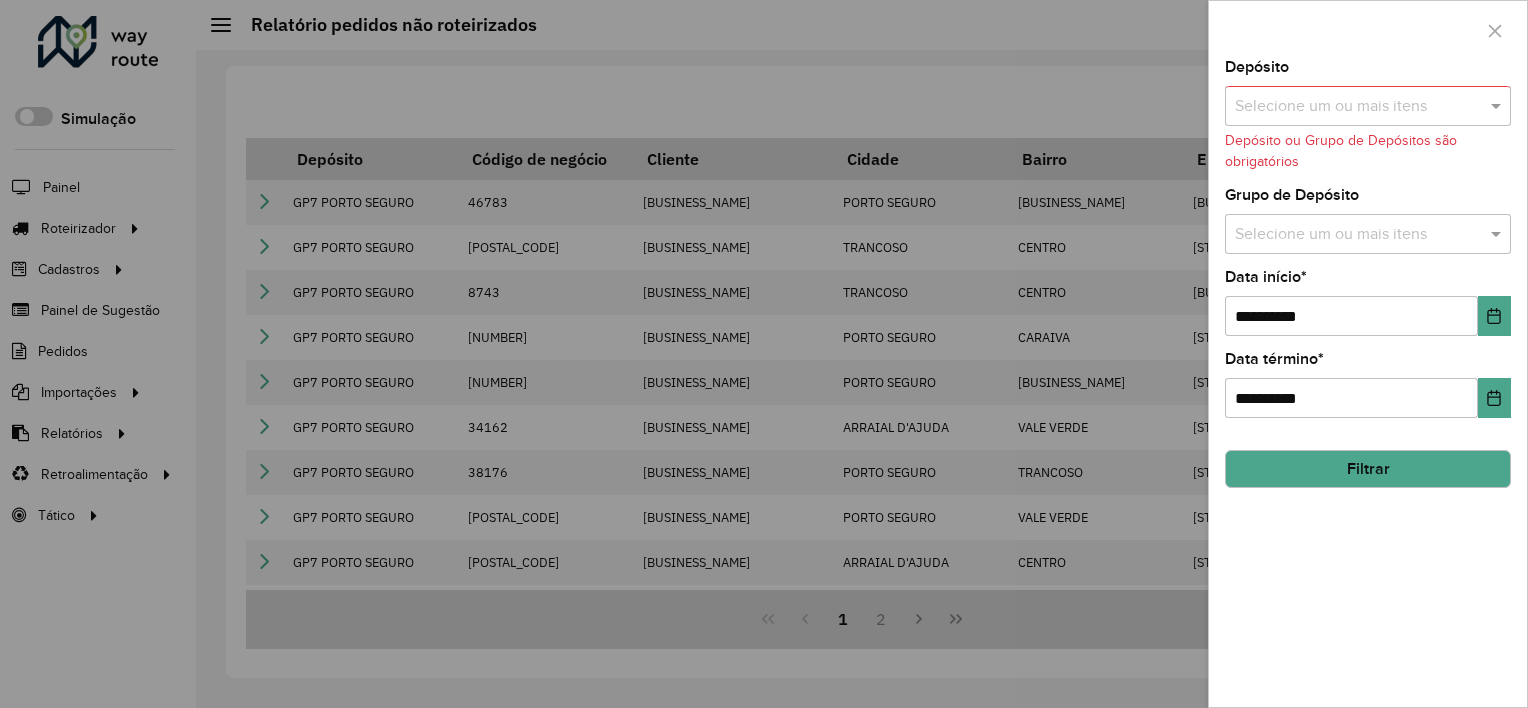 drag, startPoint x: 1352, startPoint y: 105, endPoint x: 1328, endPoint y: 121, distance: 28.84441 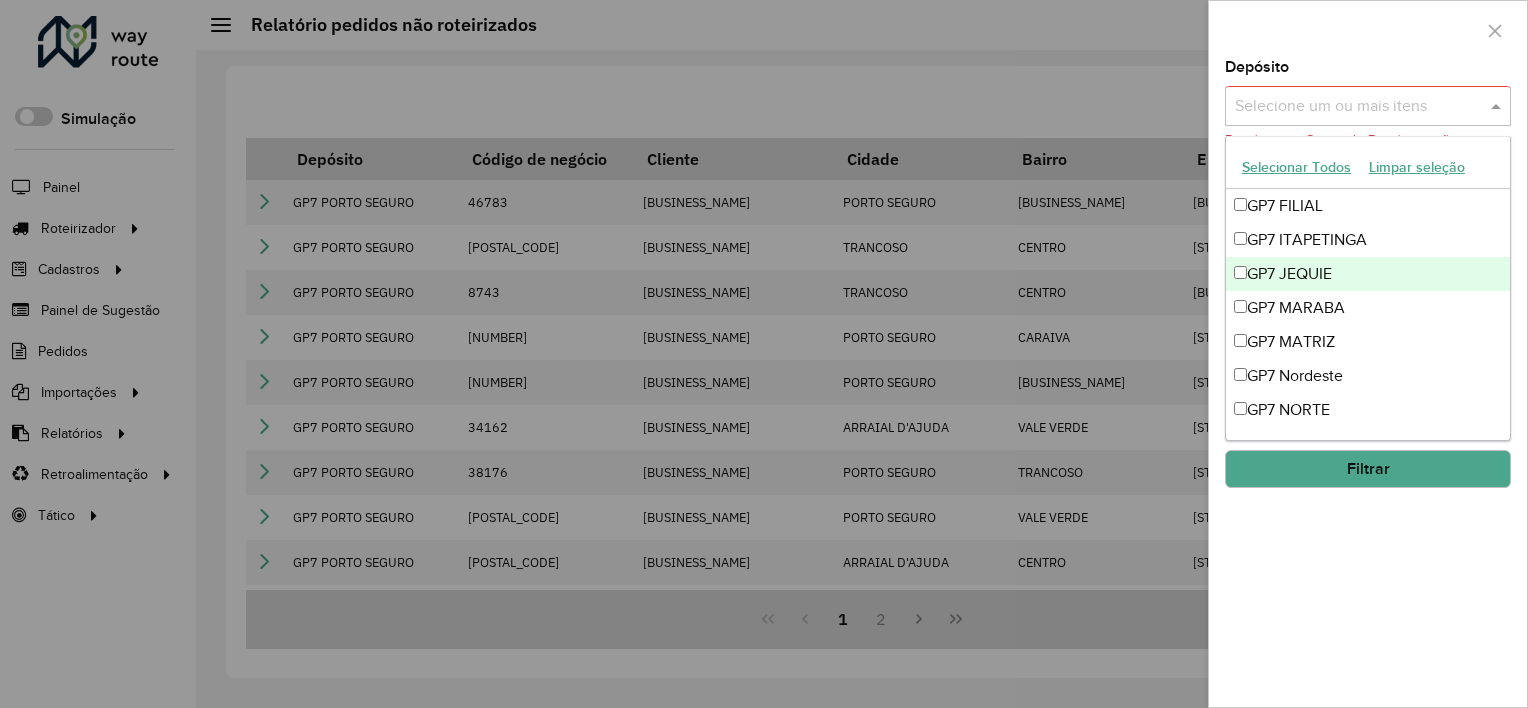 click on "GP7 JEQUIE" at bounding box center (1368, 274) 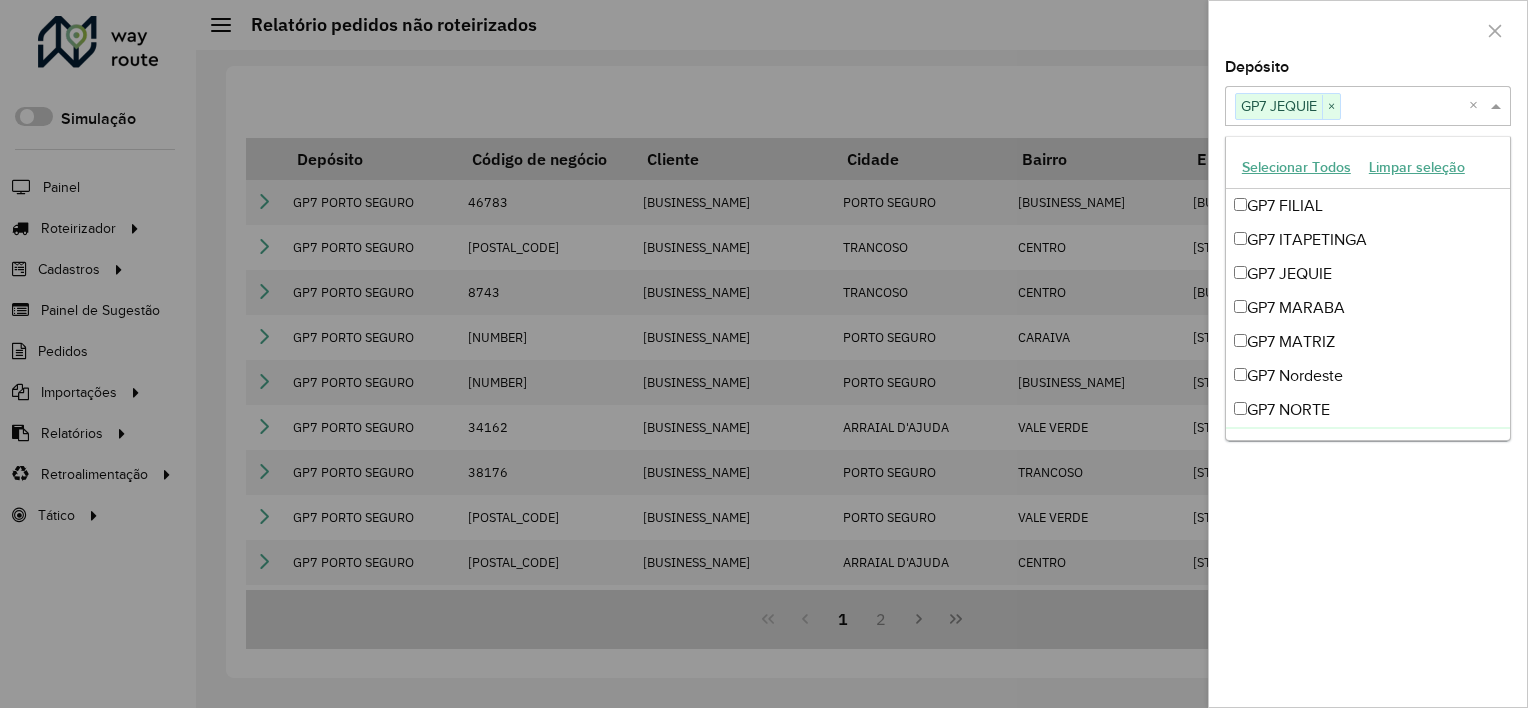 drag, startPoint x: 1313, startPoint y: 571, endPoint x: 1343, endPoint y: 507, distance: 70.68239 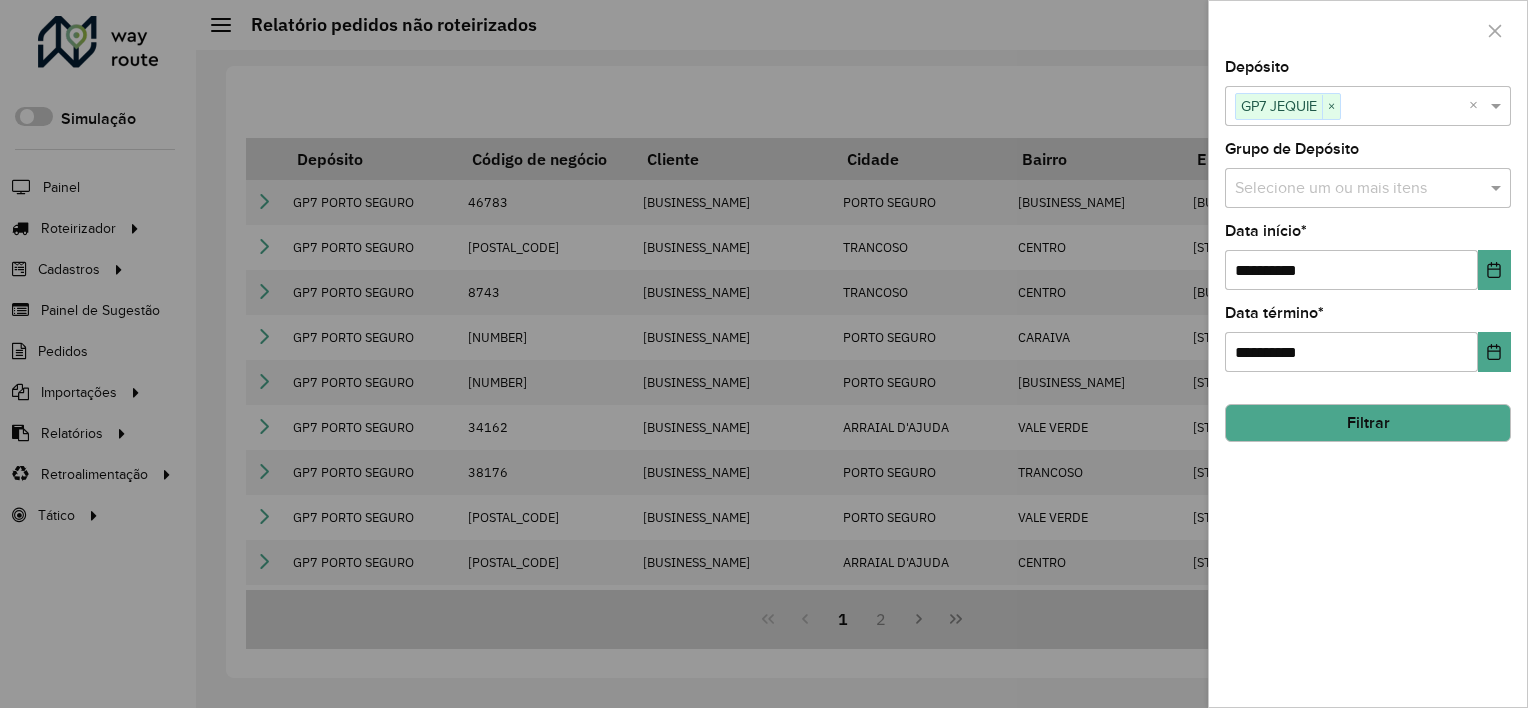 click on "Filtrar" 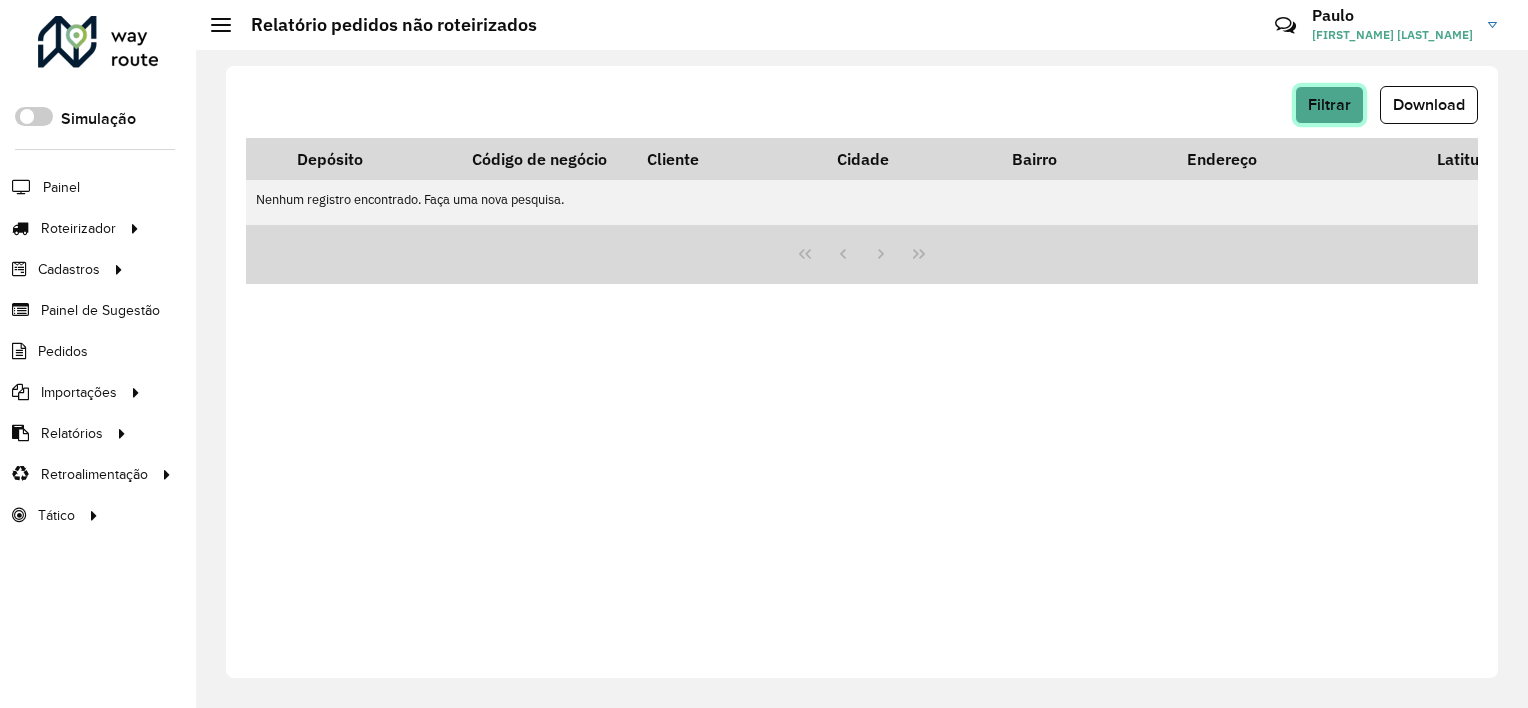 click on "Filtrar" 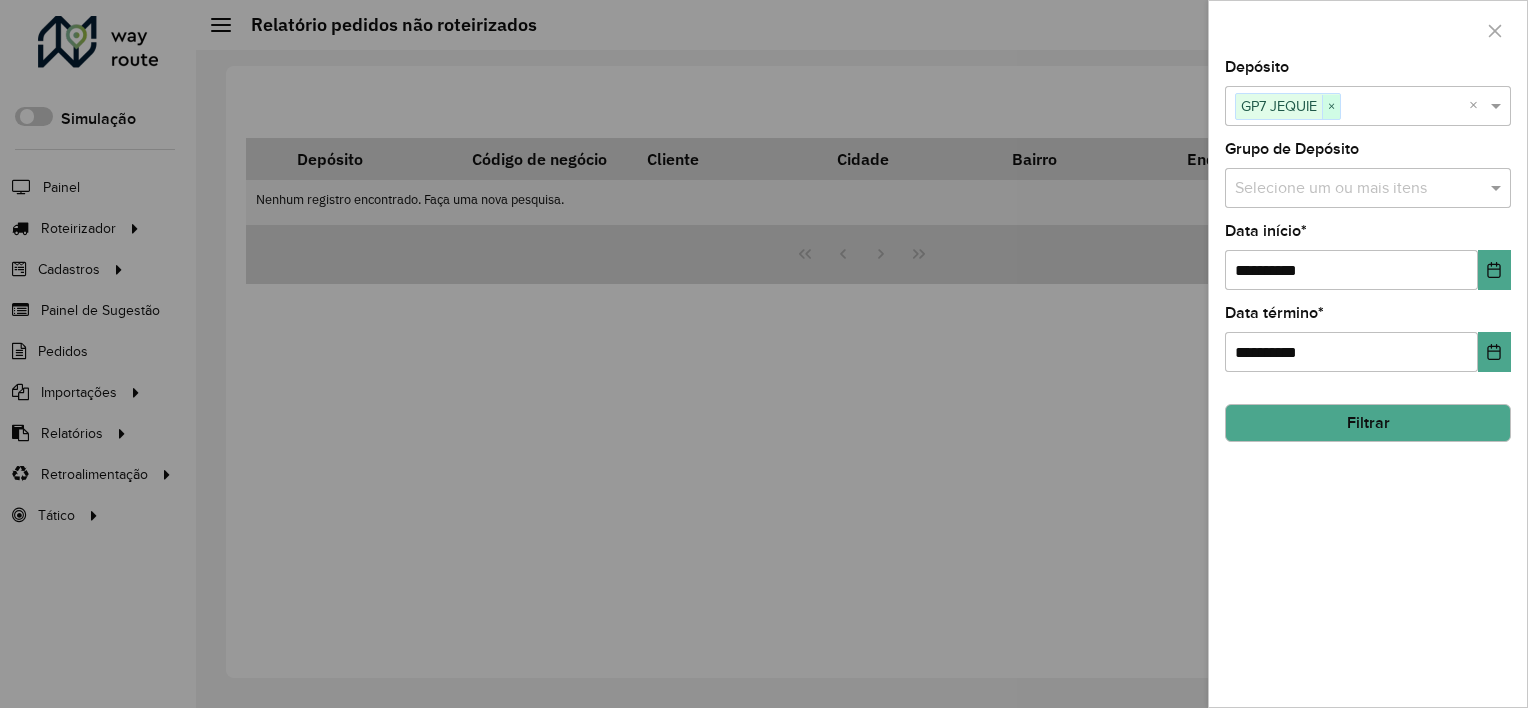 click on "×" at bounding box center (1331, 107) 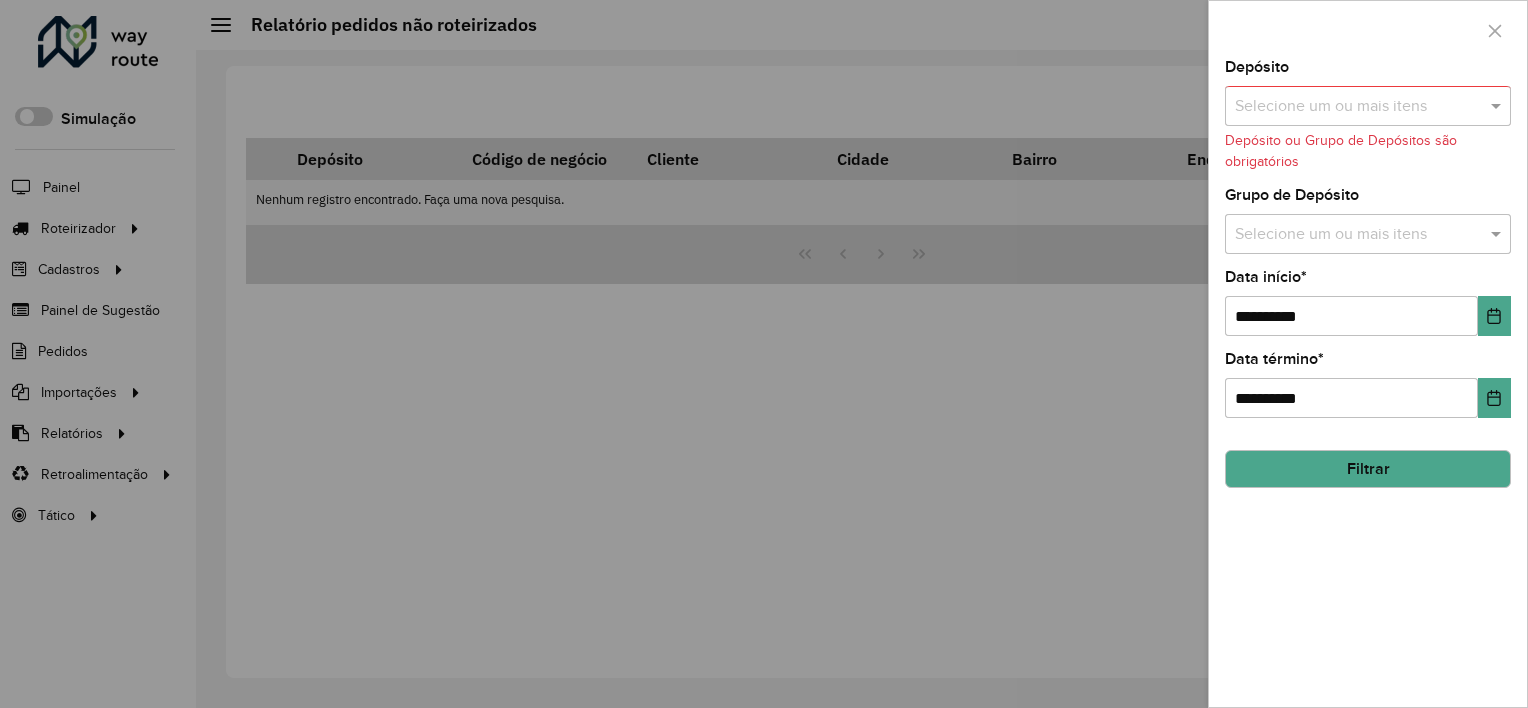 click at bounding box center (1358, 107) 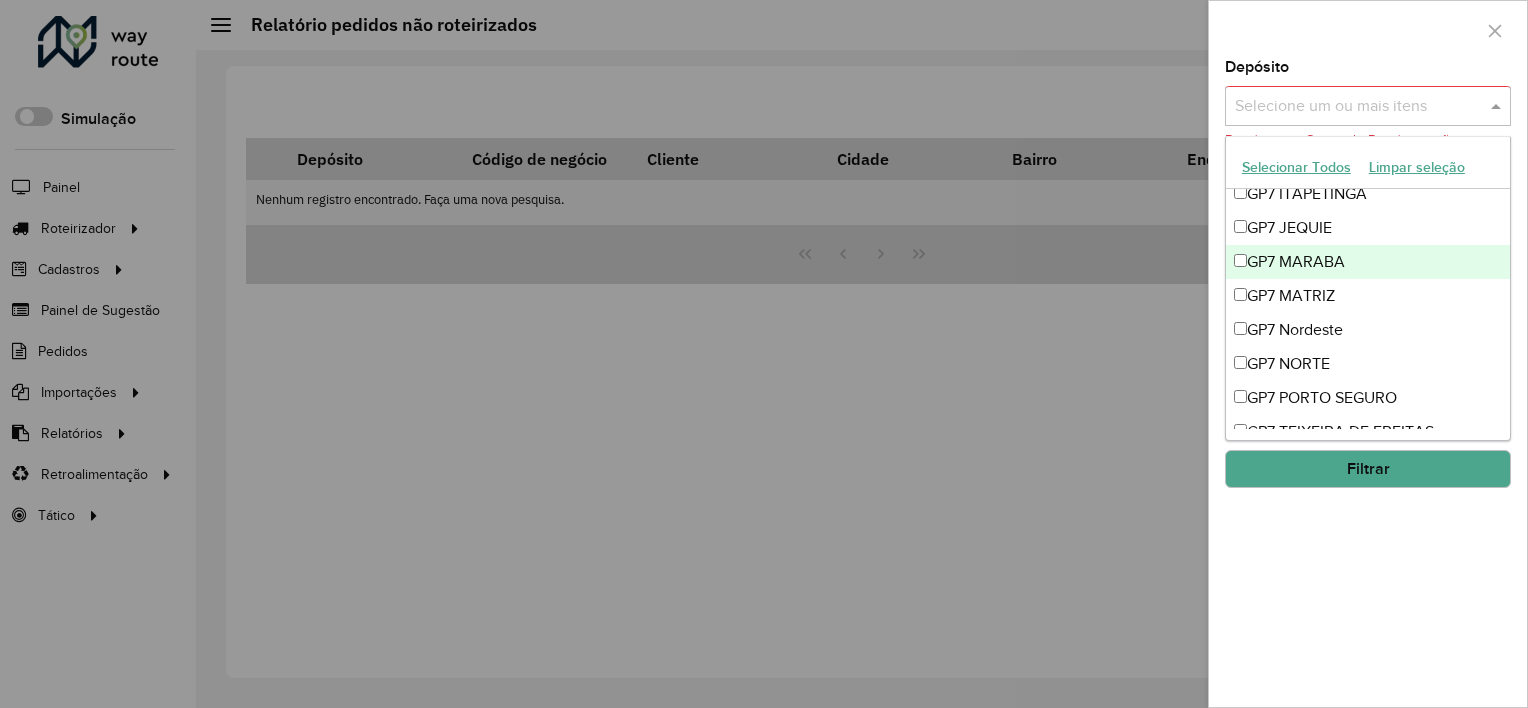 scroll, scrollTop: 65, scrollLeft: 0, axis: vertical 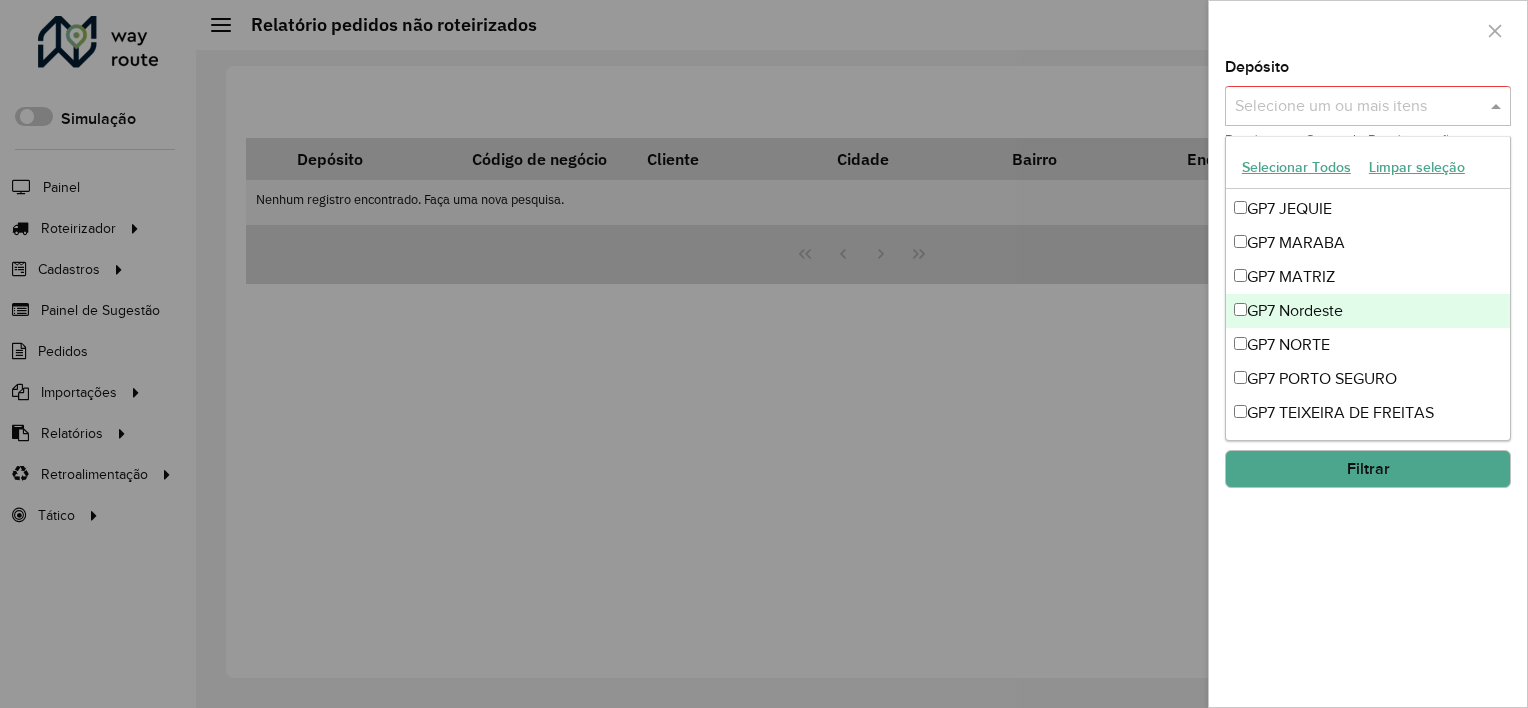click on "GP7 Nordeste" at bounding box center (1368, 311) 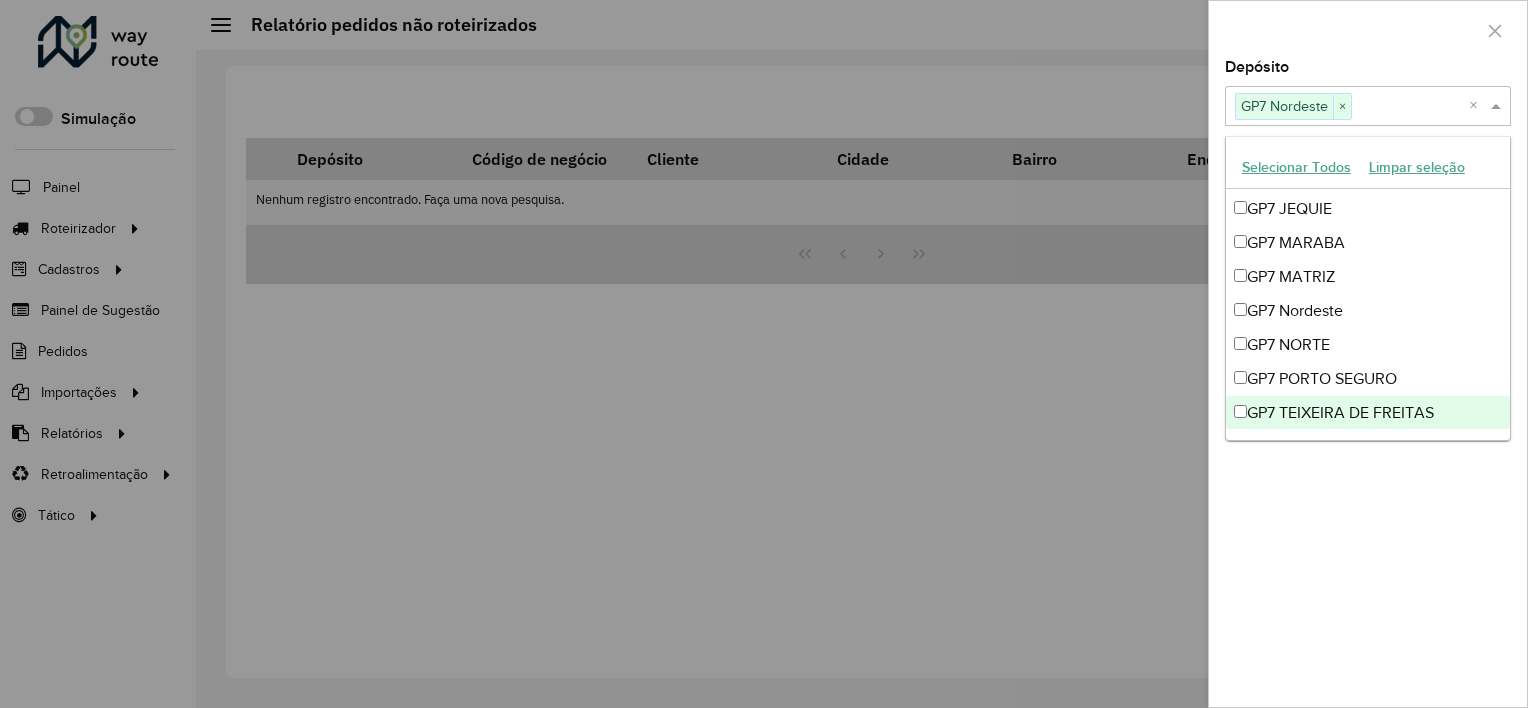drag, startPoint x: 1351, startPoint y: 570, endPoint x: 1365, endPoint y: 496, distance: 75.31268 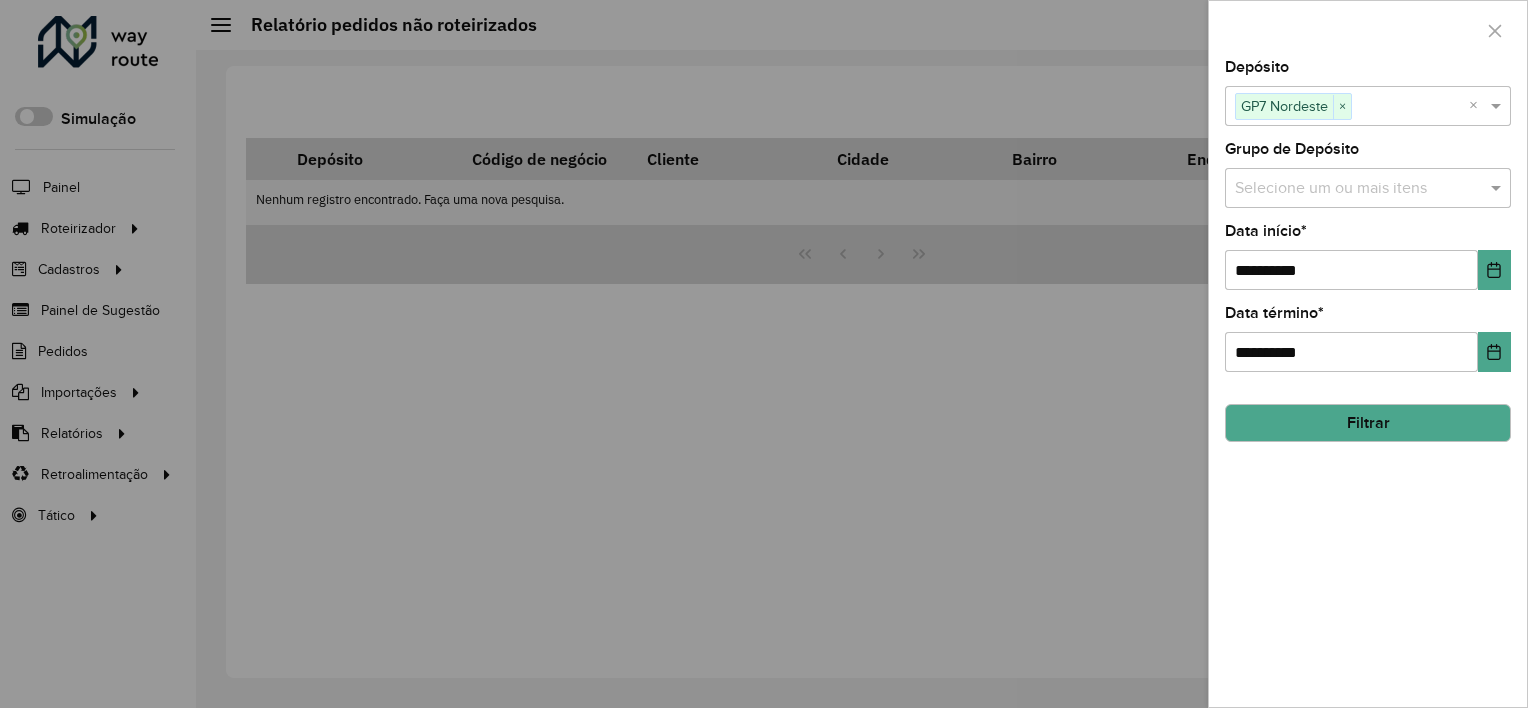 click on "Filtrar" 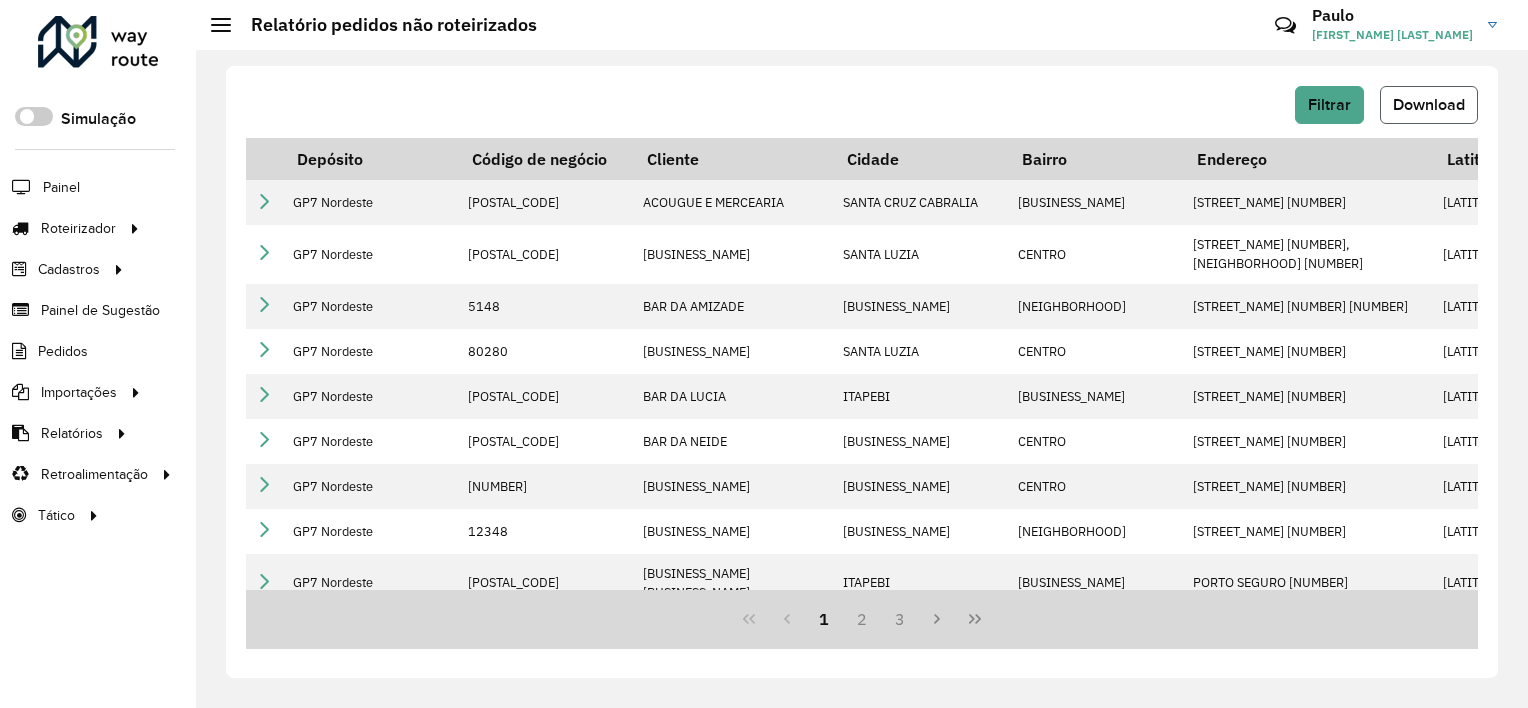 click on "Download" 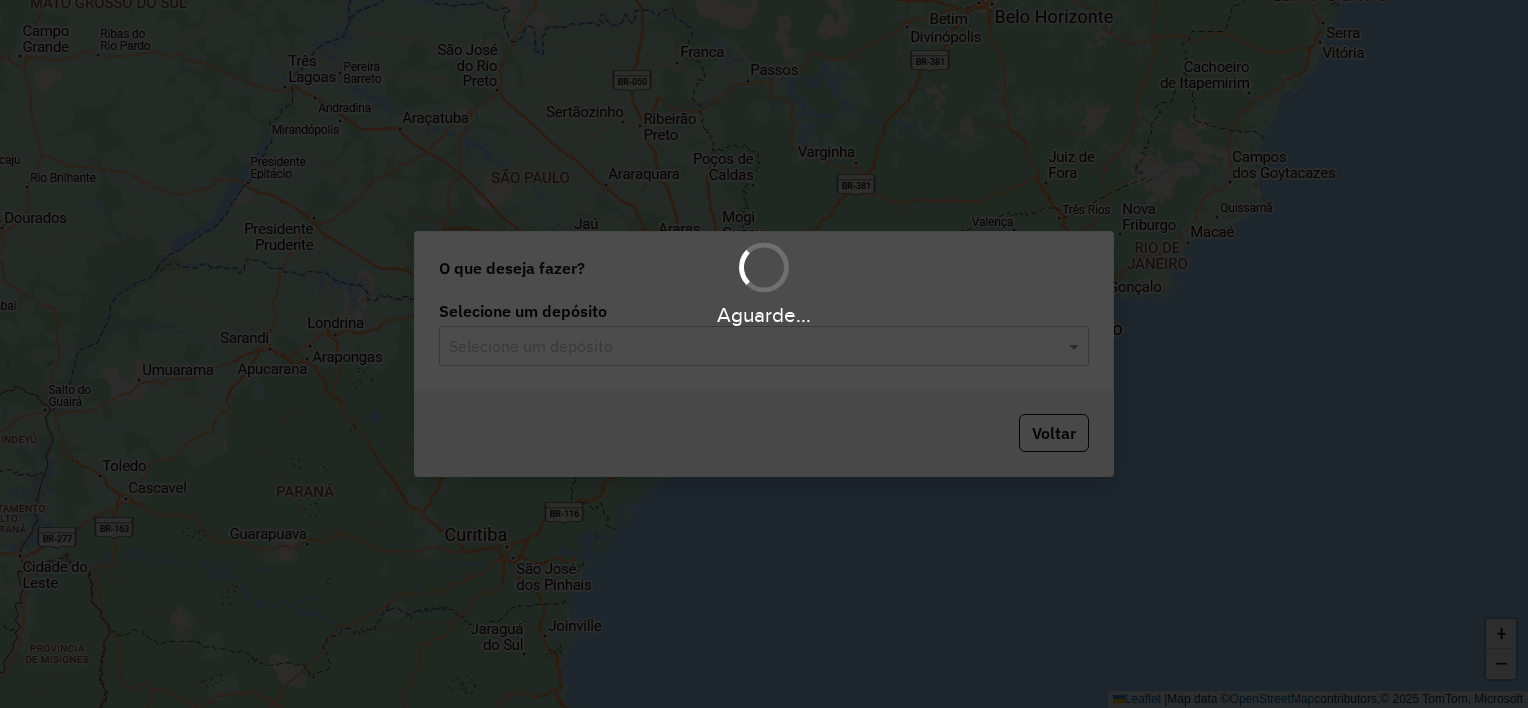 scroll, scrollTop: 0, scrollLeft: 0, axis: both 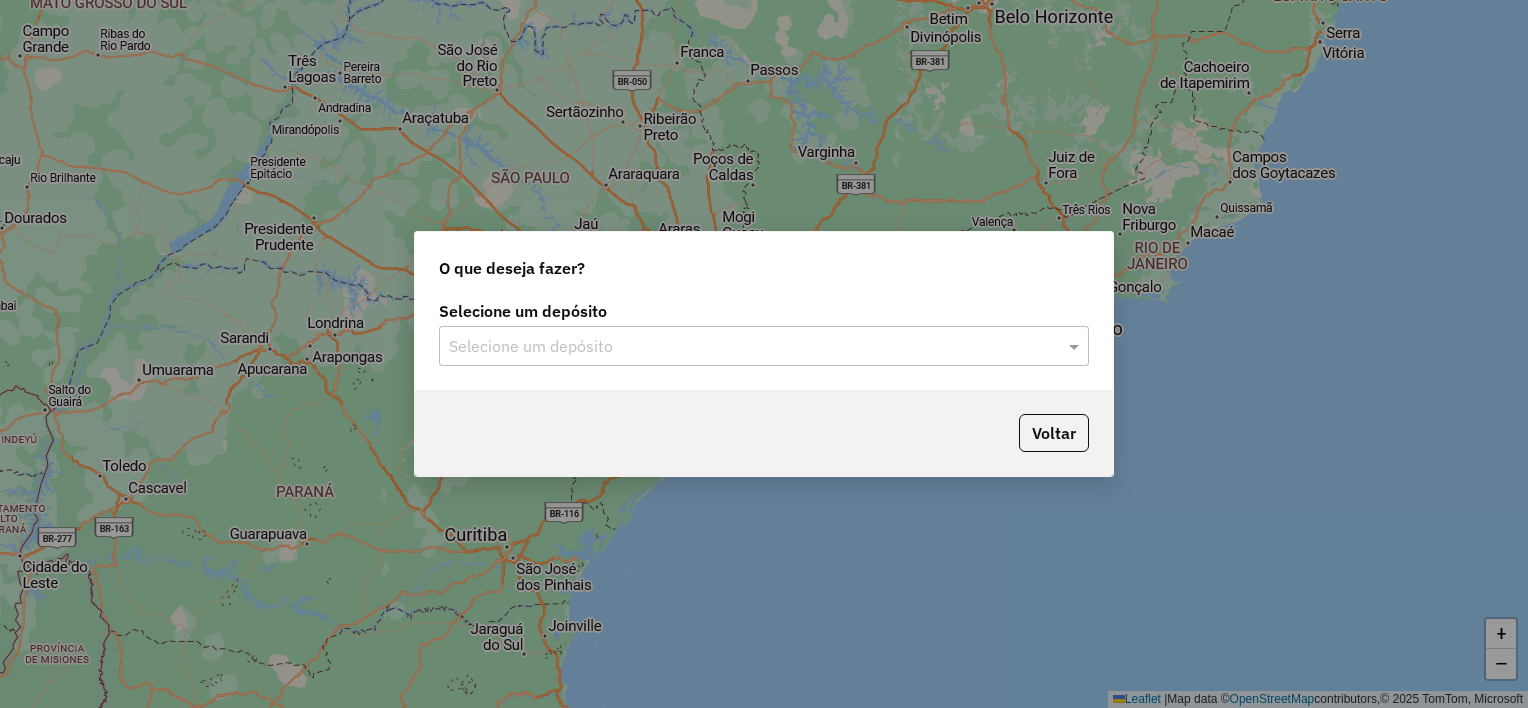 click 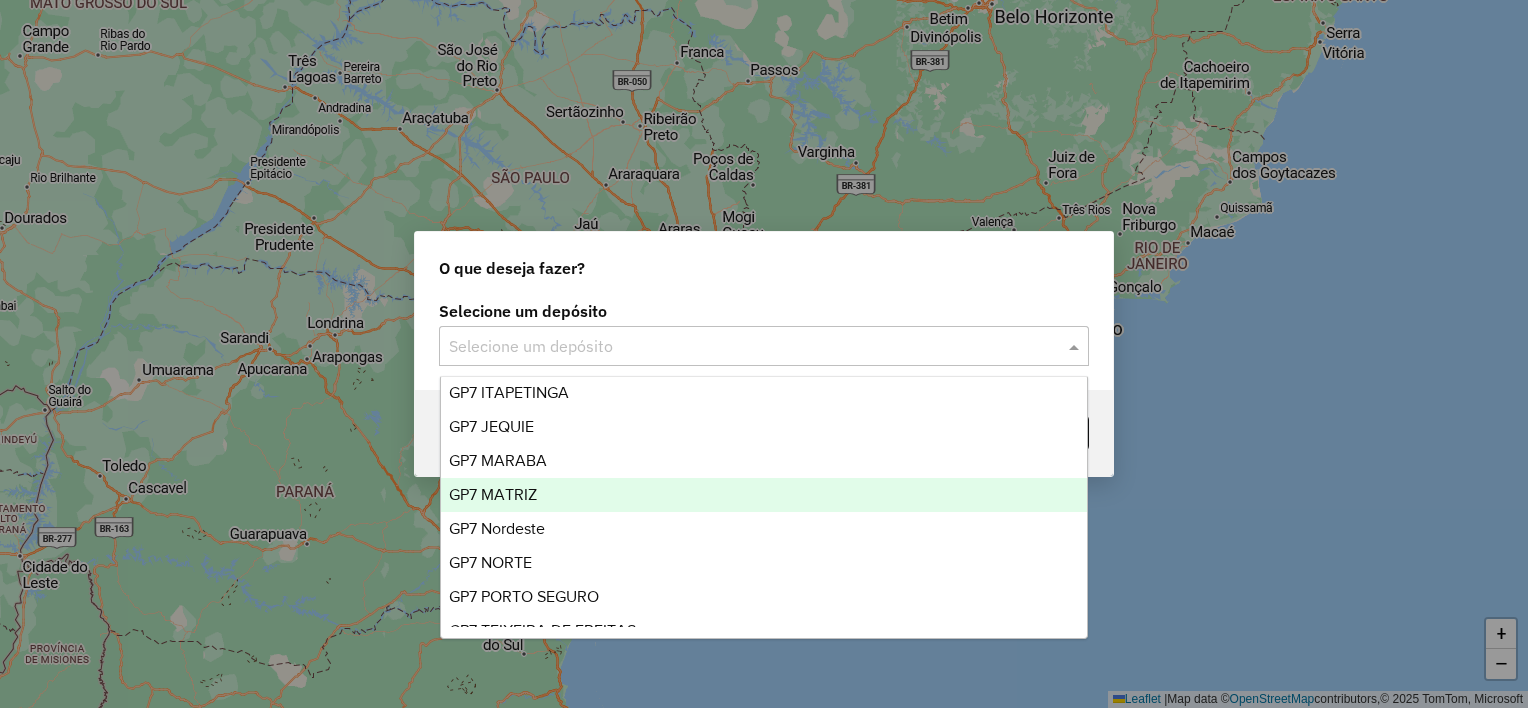 scroll, scrollTop: 65, scrollLeft: 0, axis: vertical 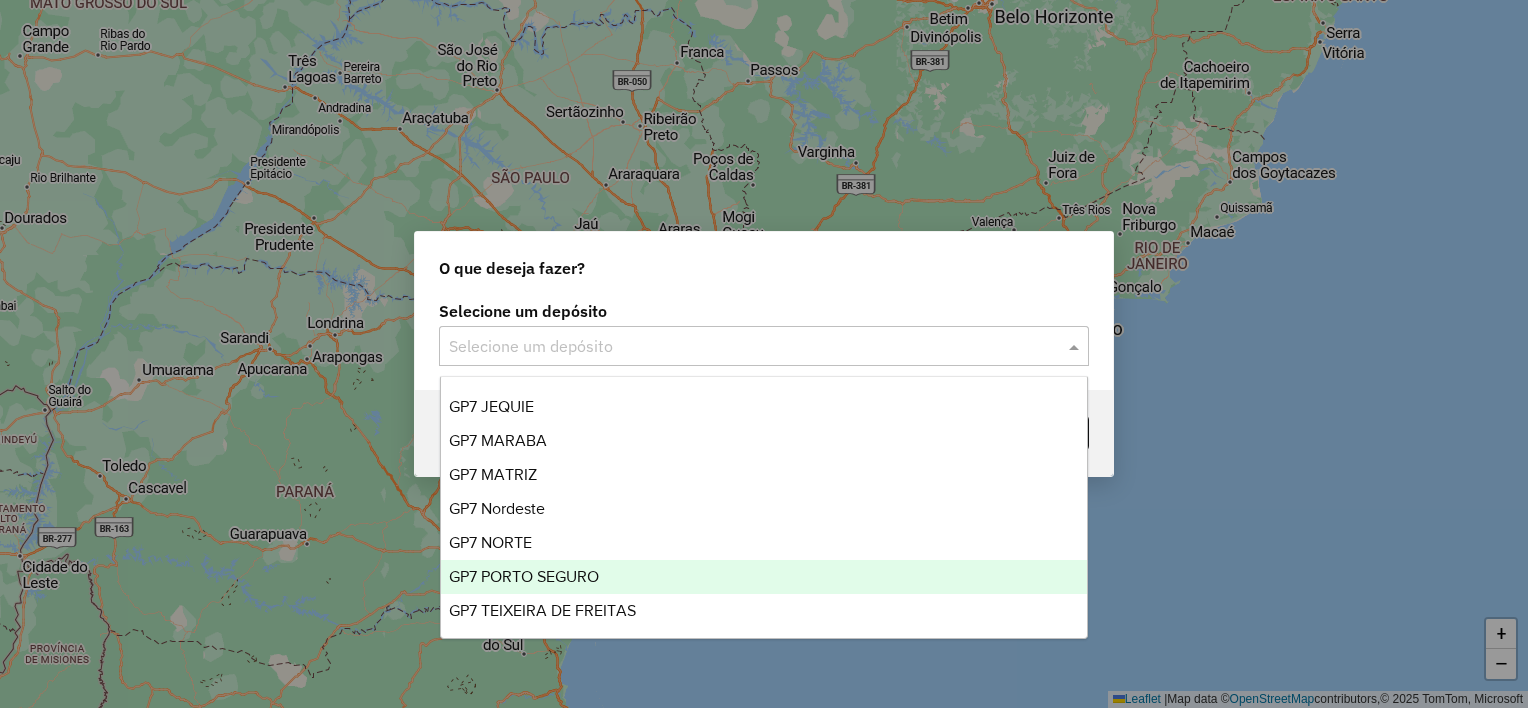 click on "GP7 PORTO SEGURO" at bounding box center [524, 576] 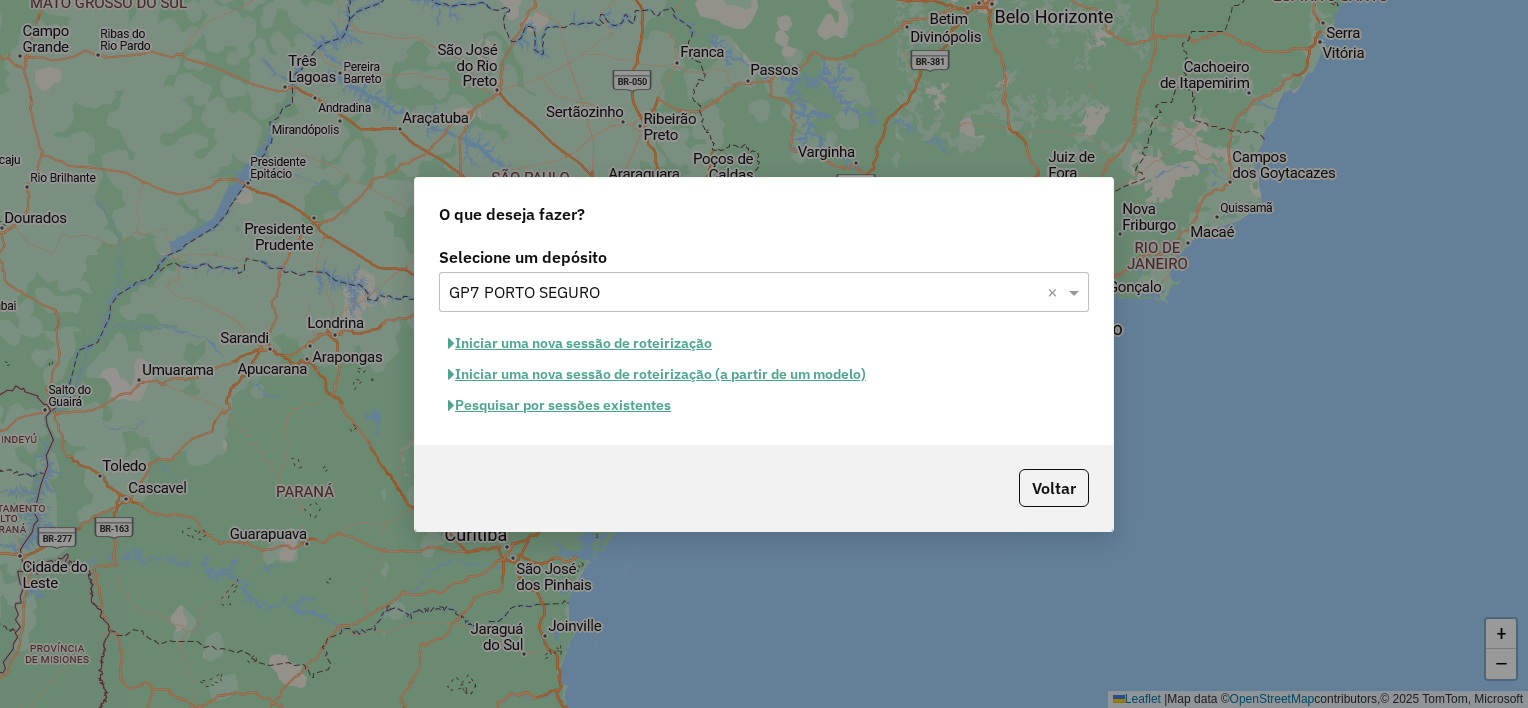 click on "Pesquisar por sessões existentes" 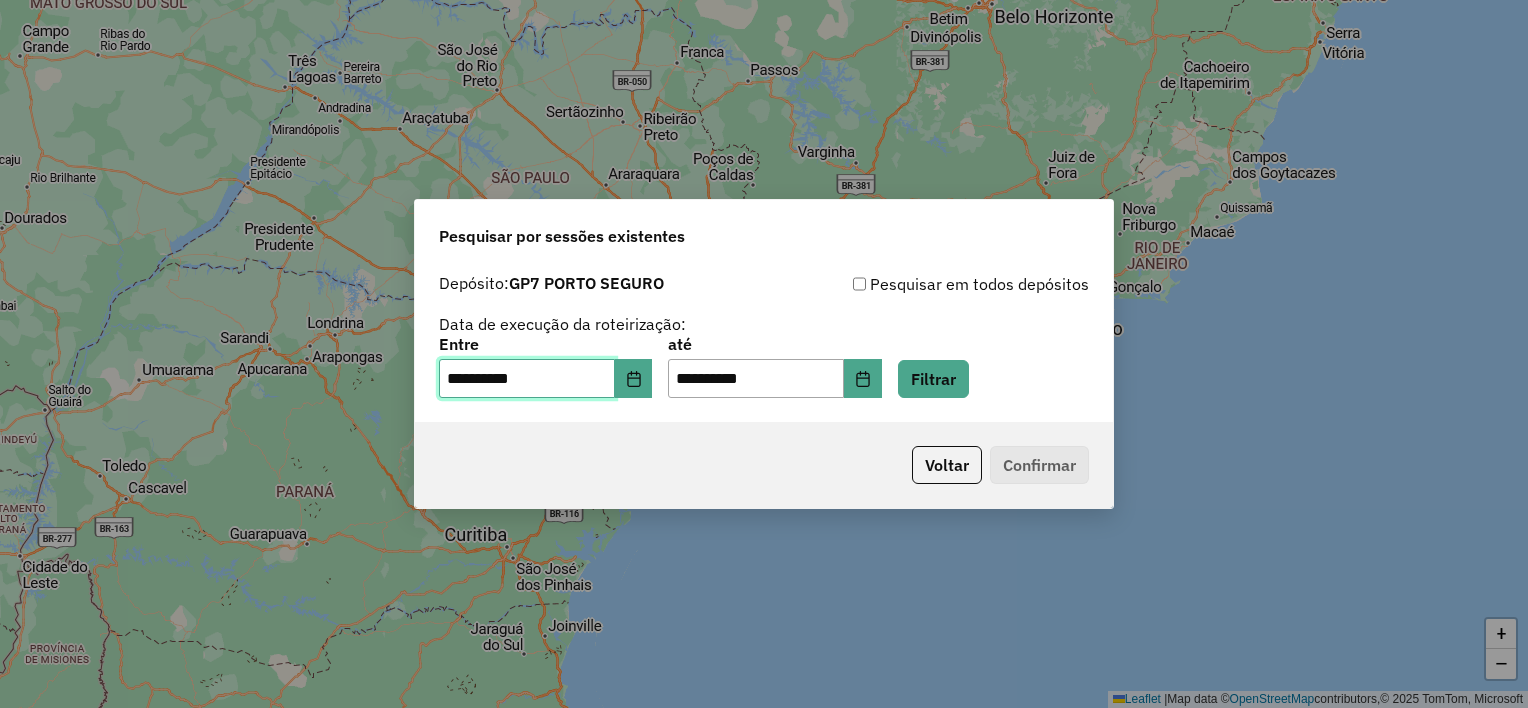 click on "**********" at bounding box center (527, 379) 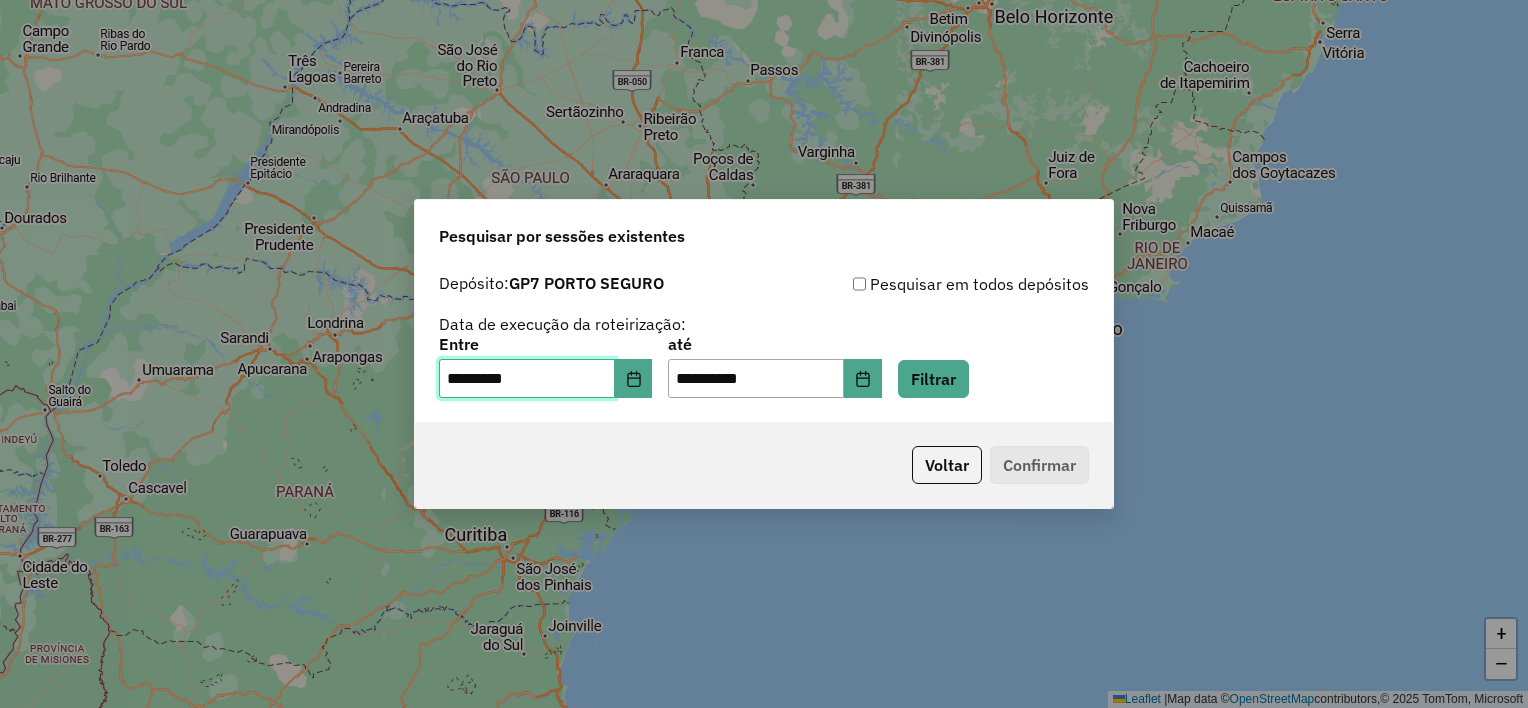 type on "**********" 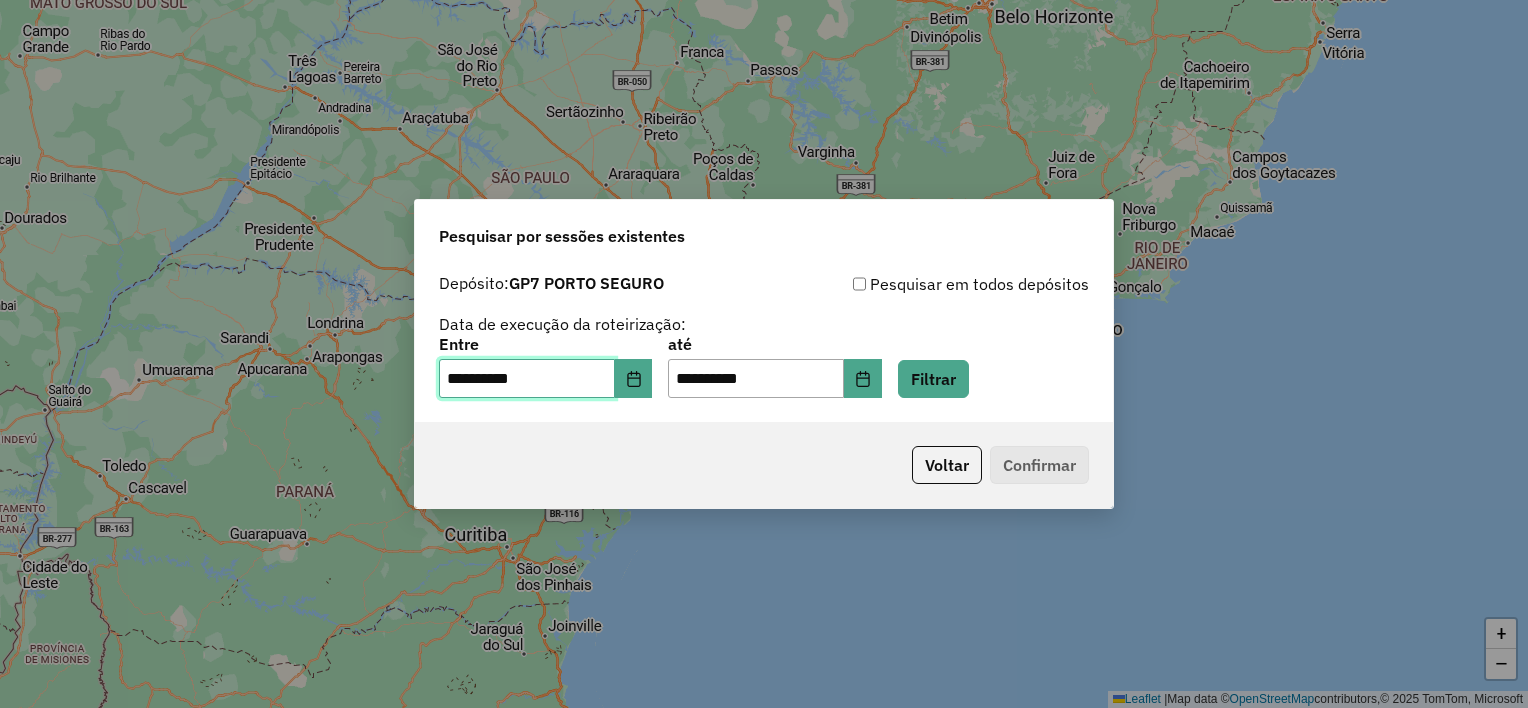 type on "**********" 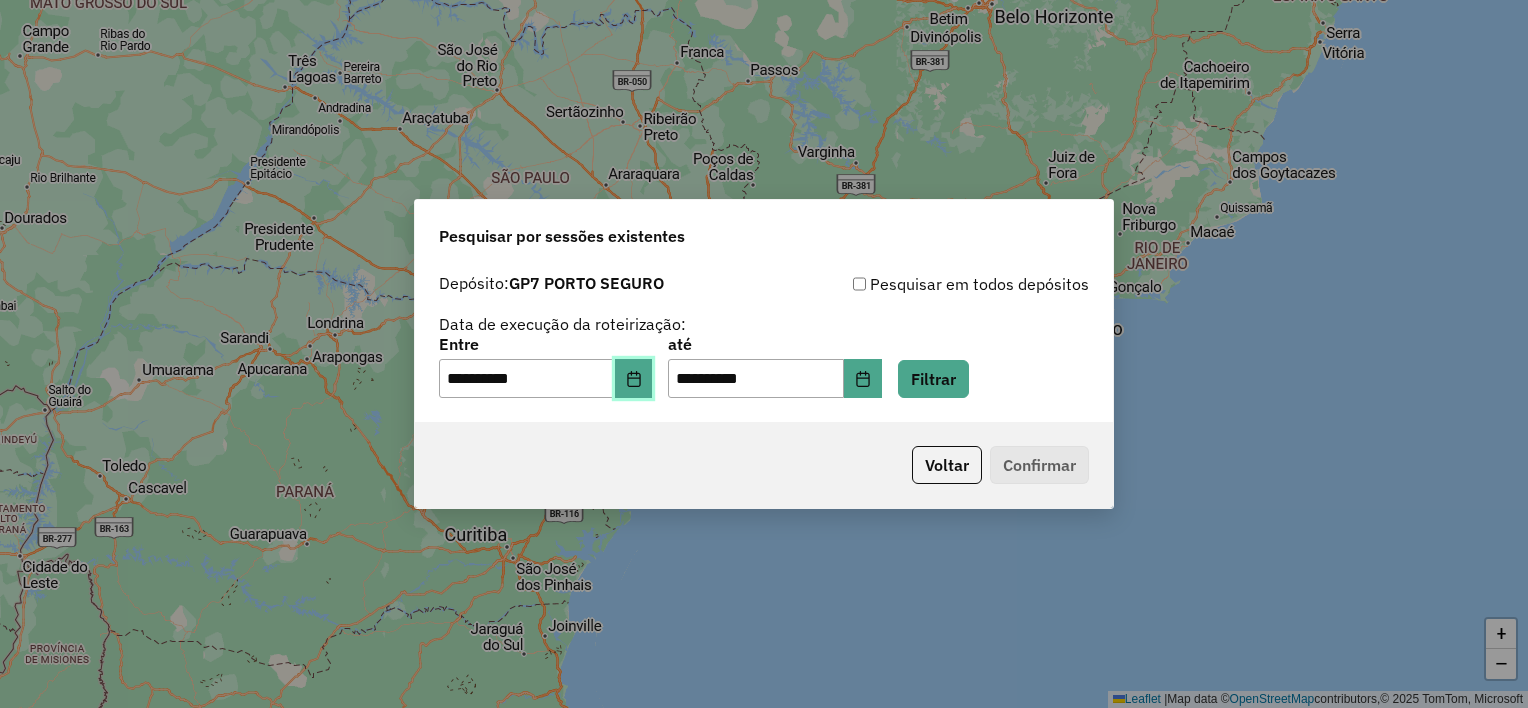 type 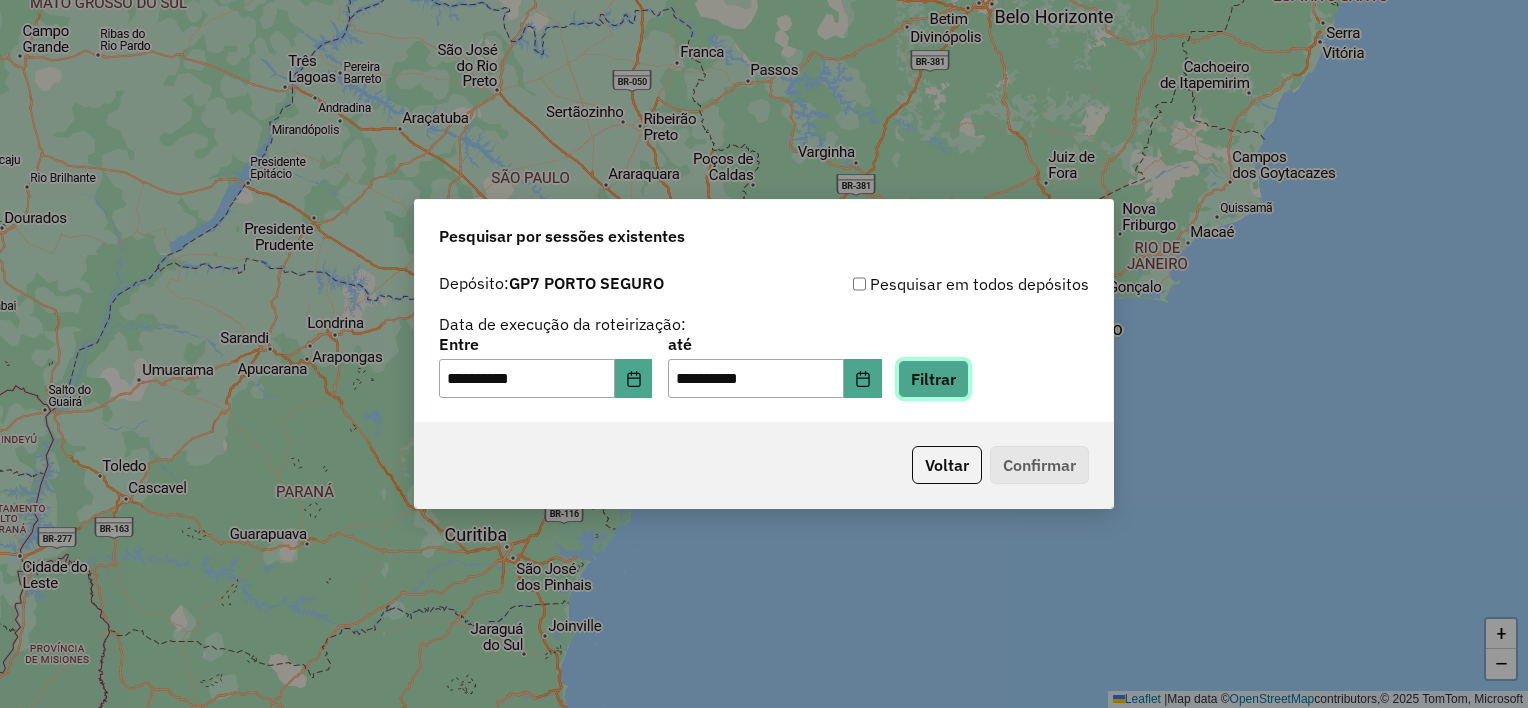 click on "Filtrar" 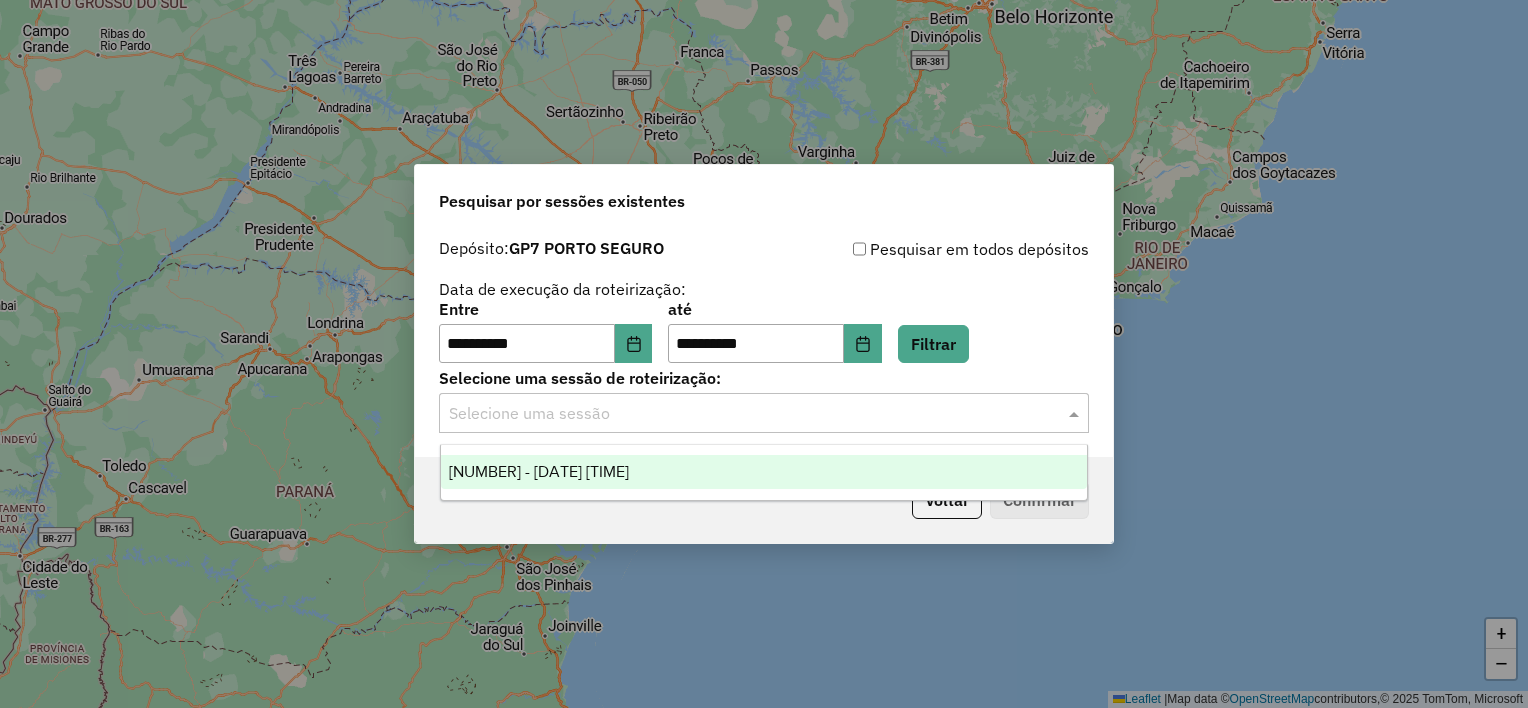 click on "Selecione uma sessão" 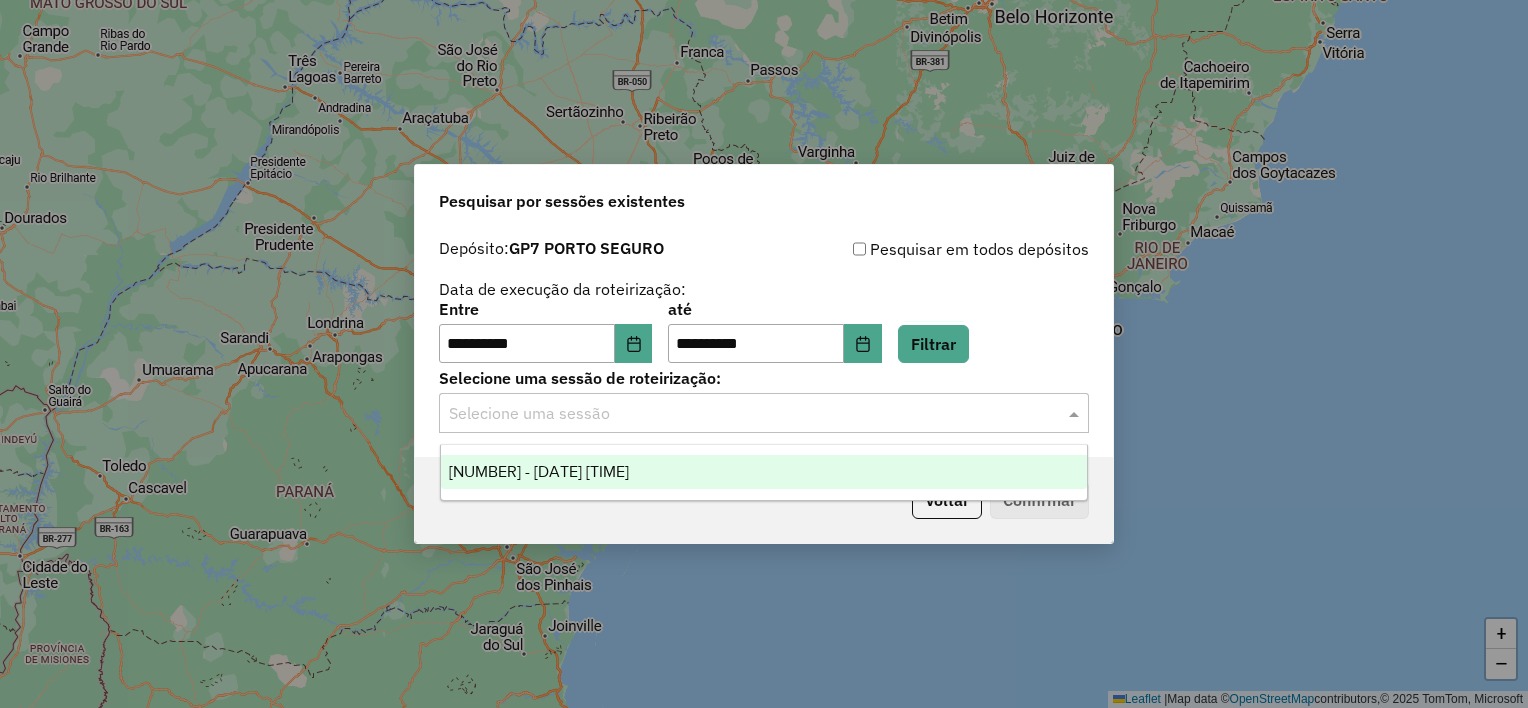 click on "974294 - 04/08/2025 13:27" at bounding box center [539, 471] 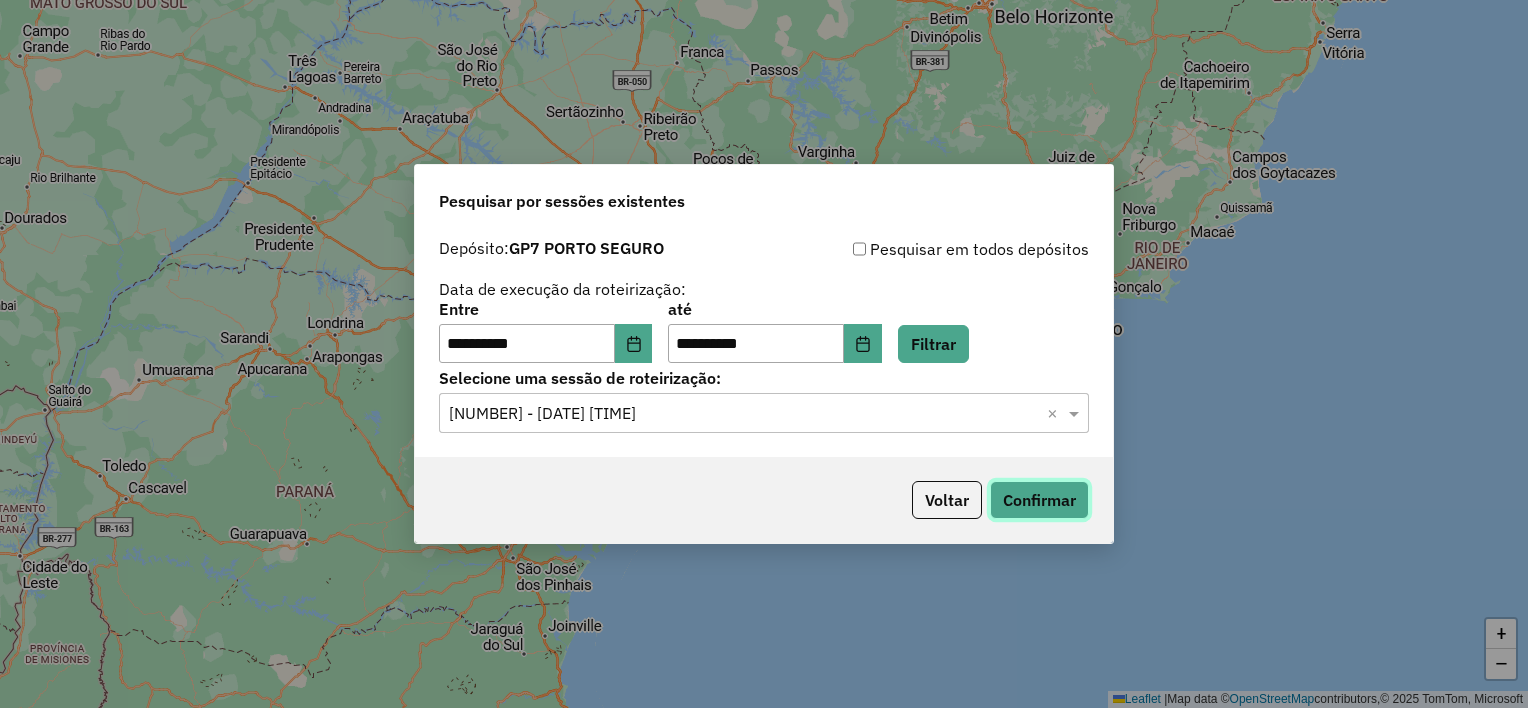 click on "Confirmar" 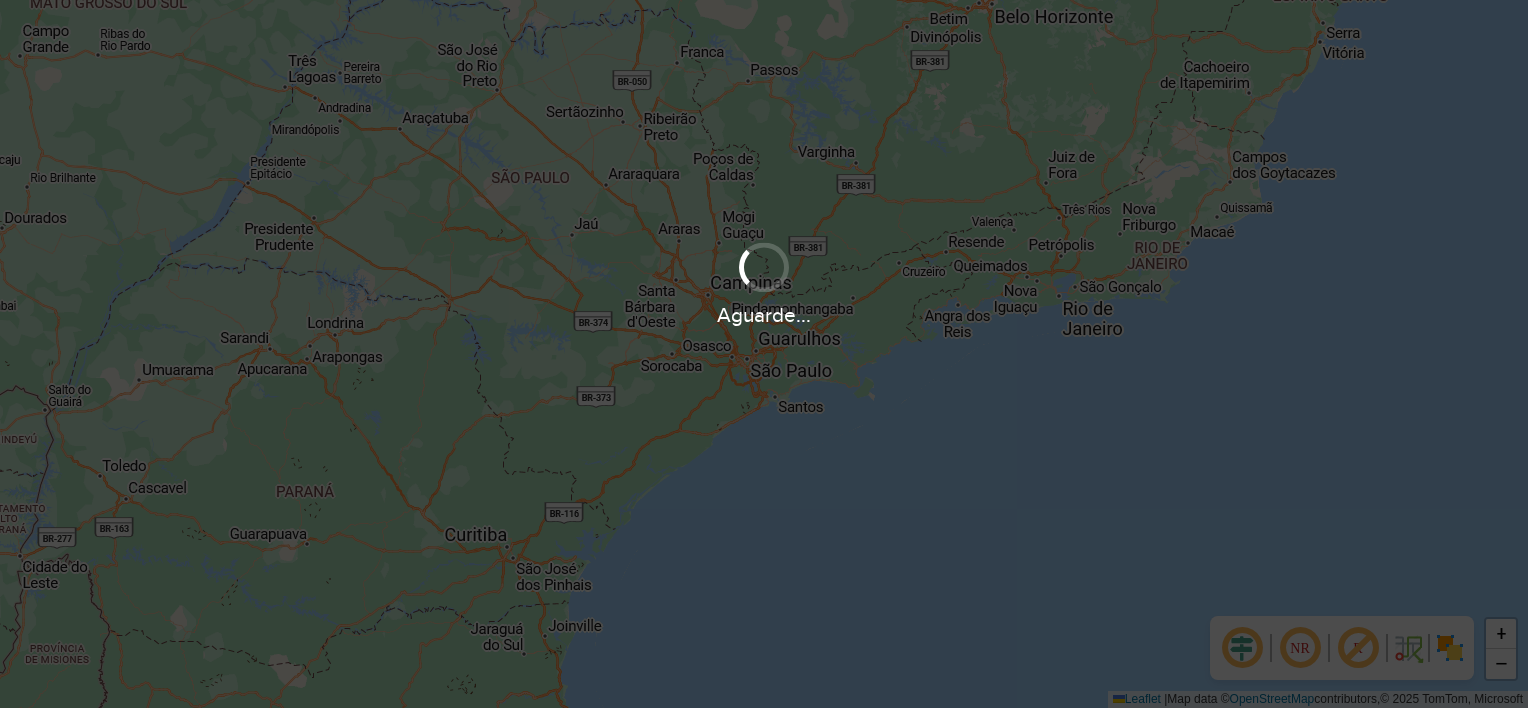 scroll, scrollTop: 0, scrollLeft: 0, axis: both 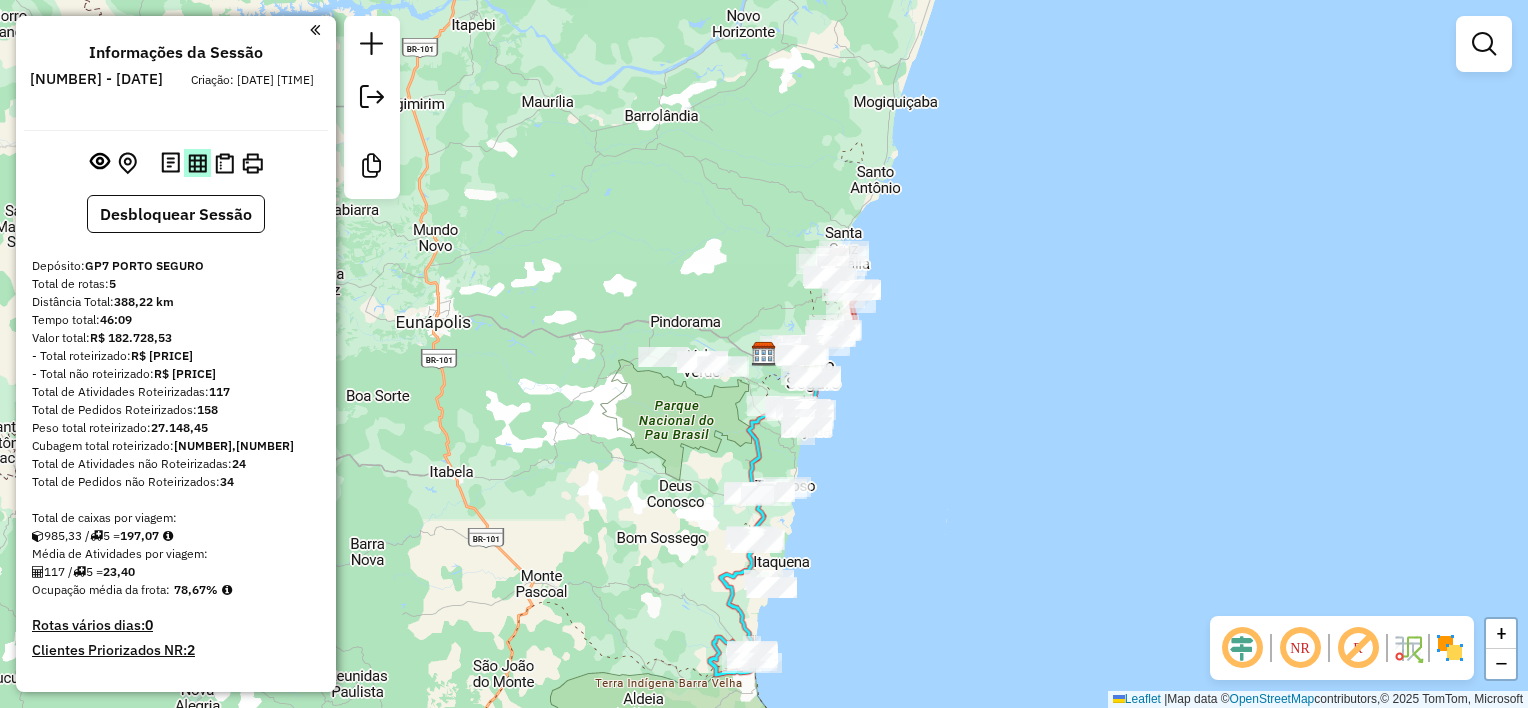 click at bounding box center (197, 163) 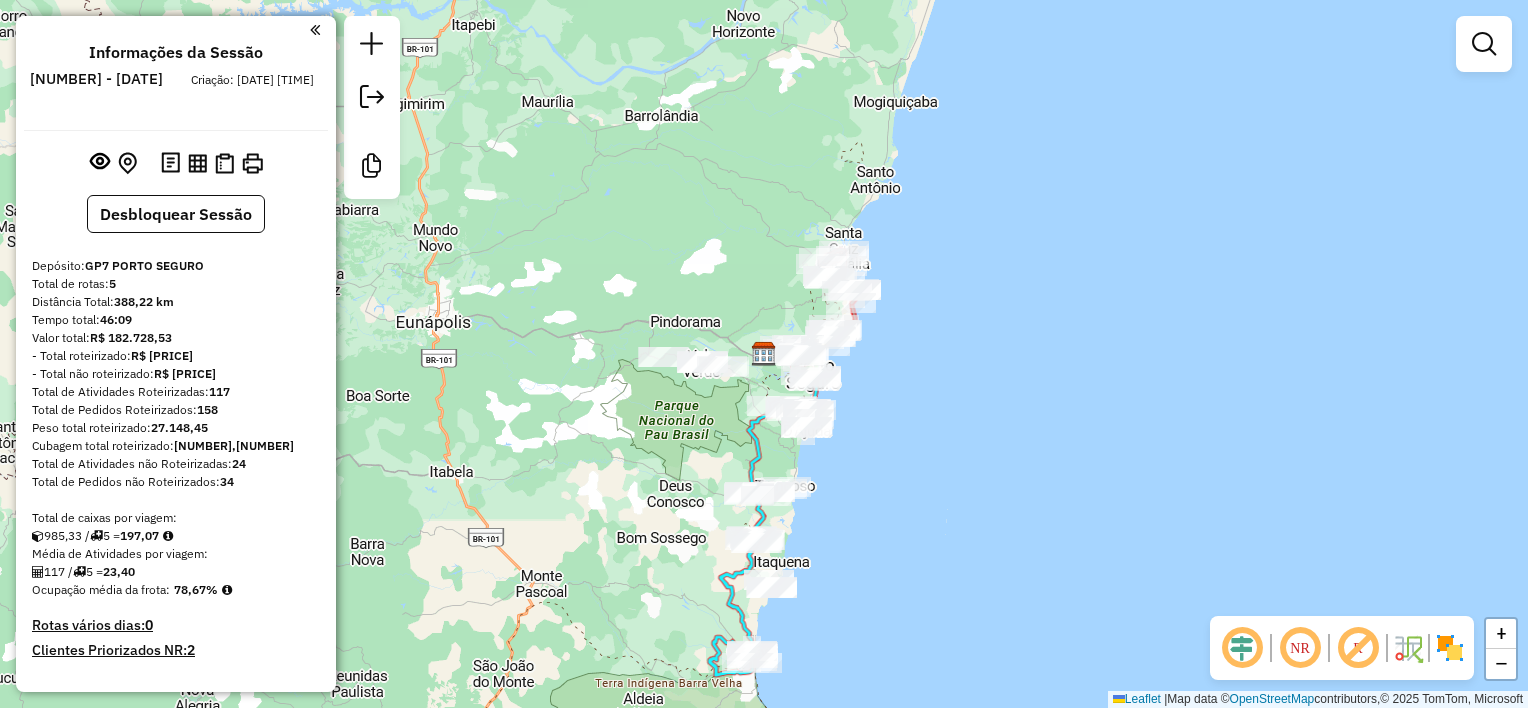type 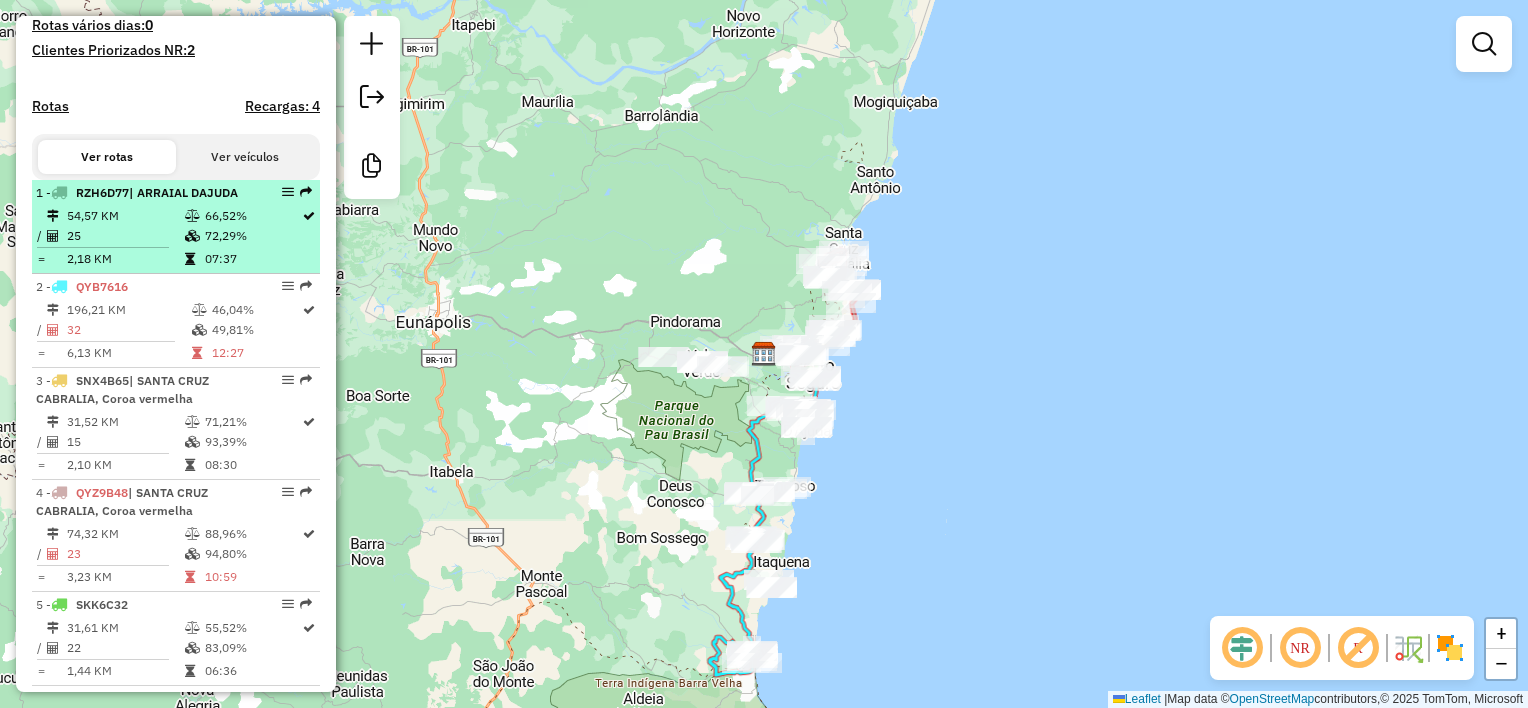 scroll, scrollTop: 800, scrollLeft: 0, axis: vertical 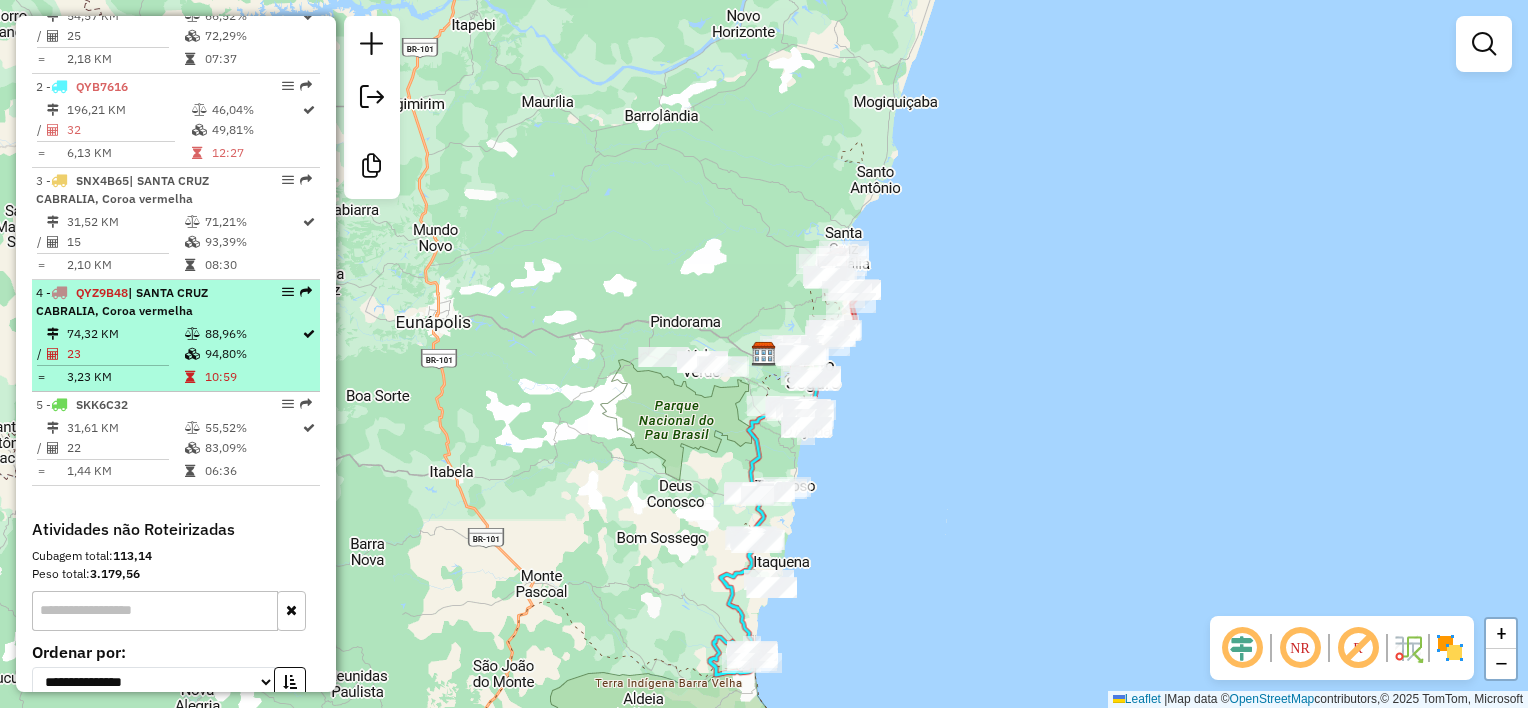 type 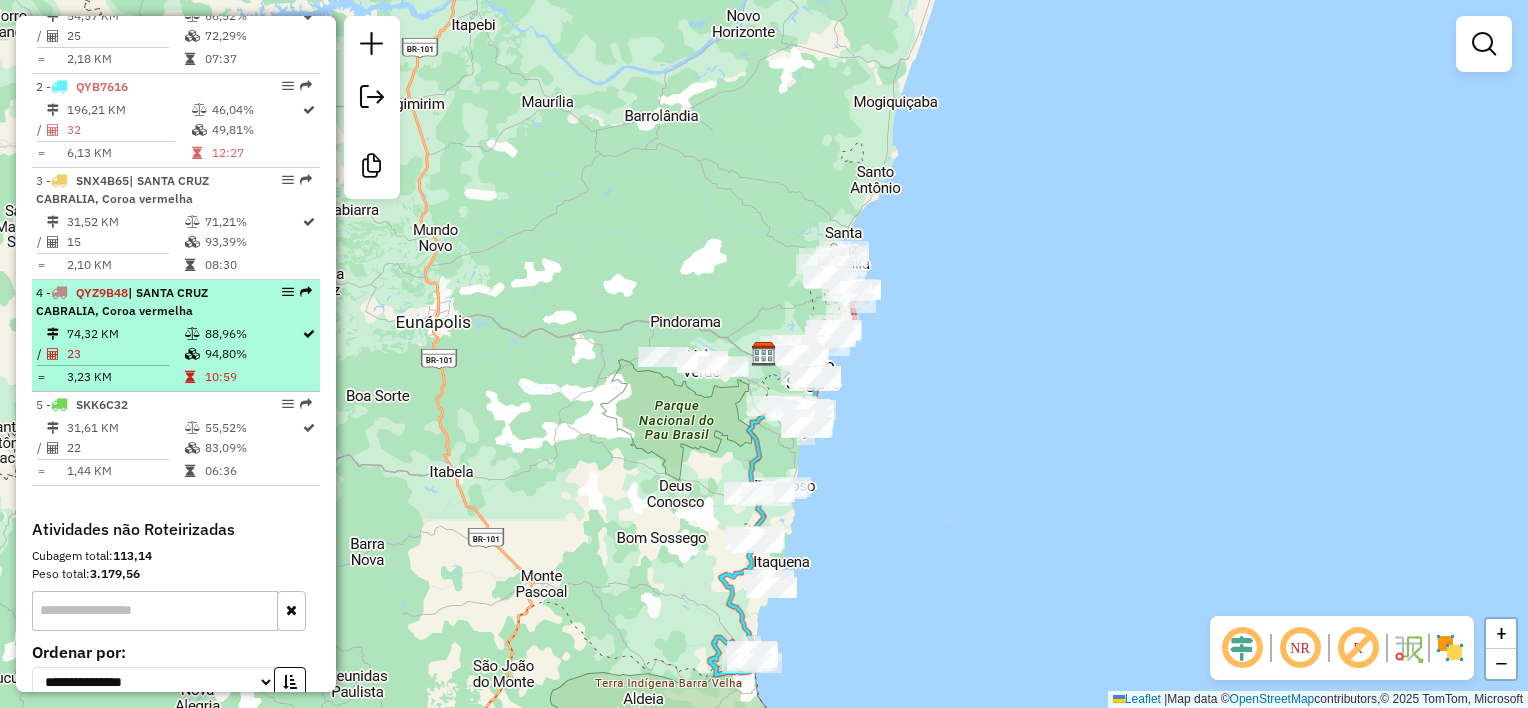 scroll, scrollTop: 0, scrollLeft: 0, axis: both 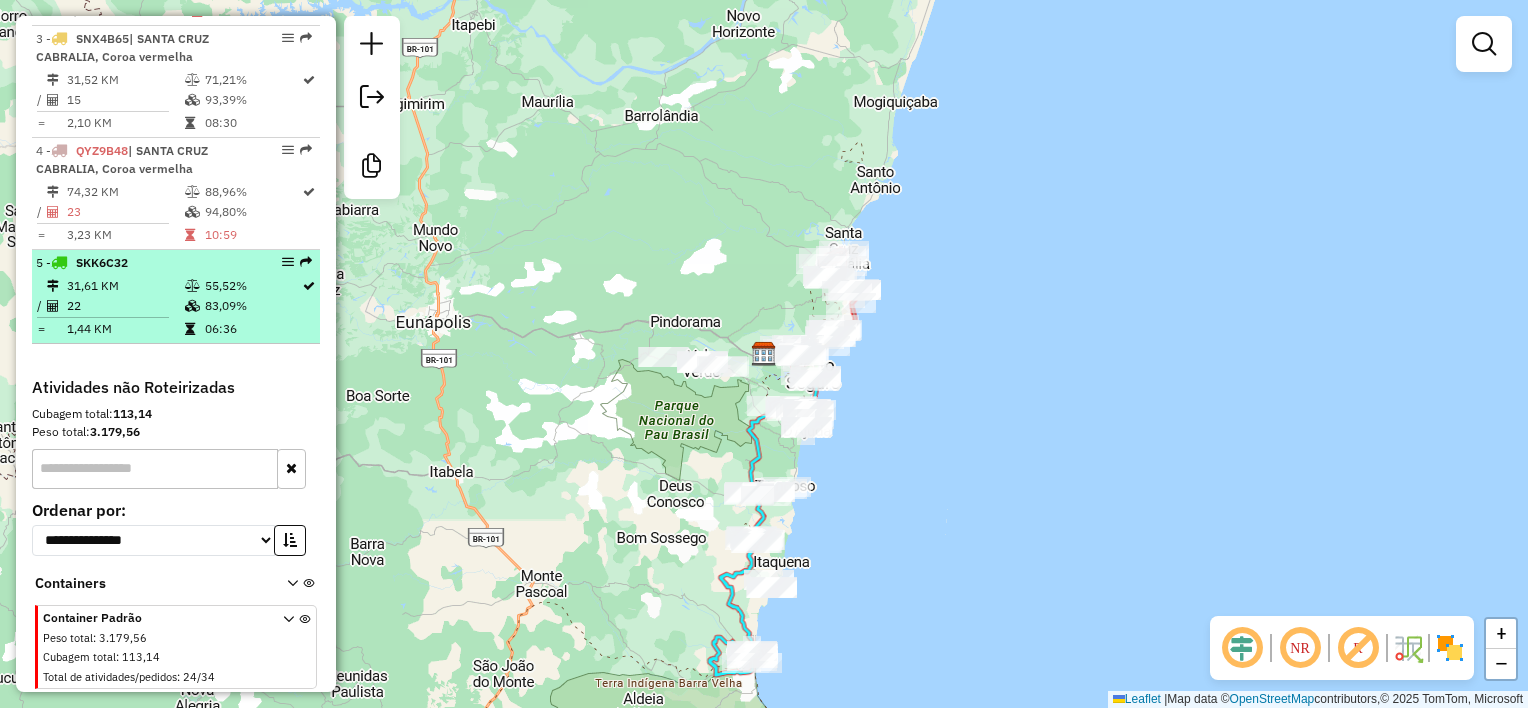 click on "SKK6C32" at bounding box center [102, 262] 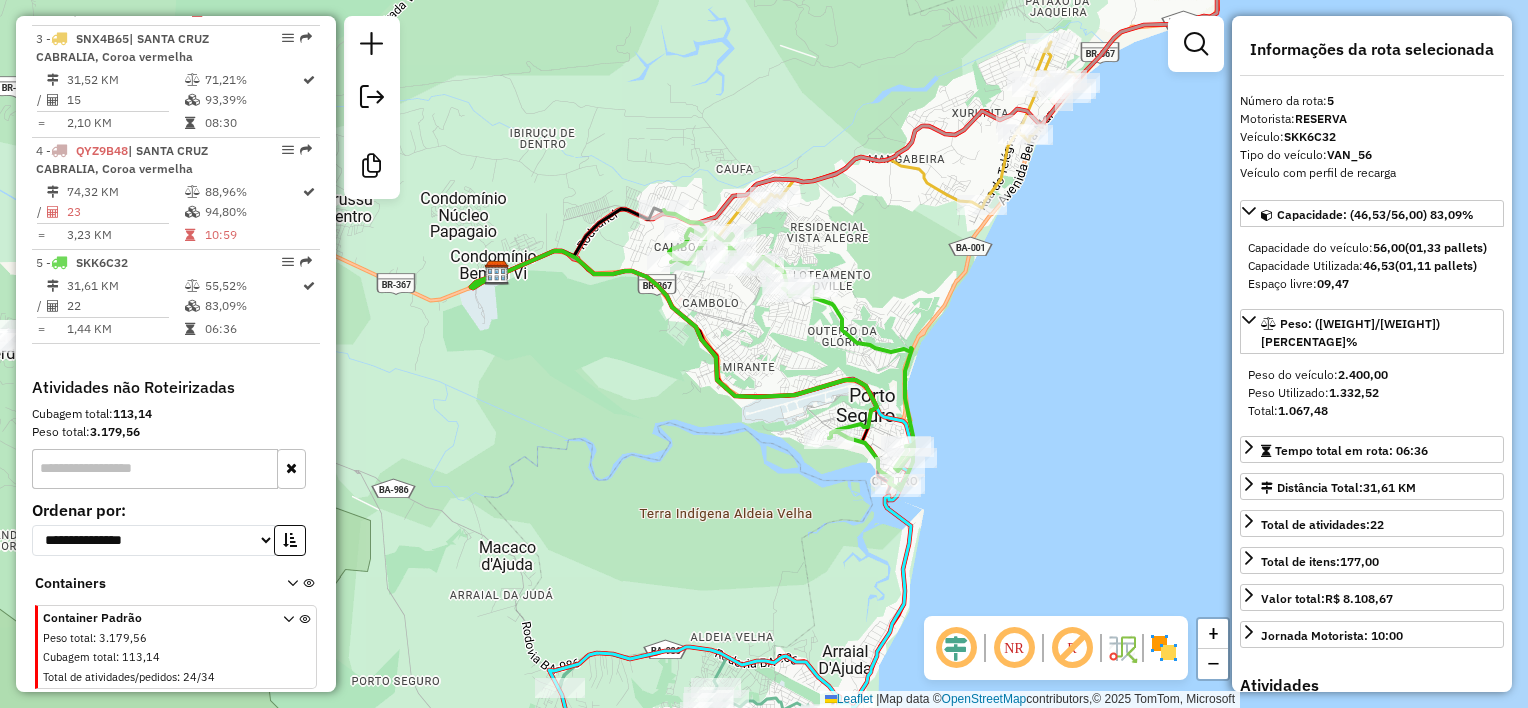 drag, startPoint x: 1045, startPoint y: 285, endPoint x: 860, endPoint y: 284, distance: 185.0027 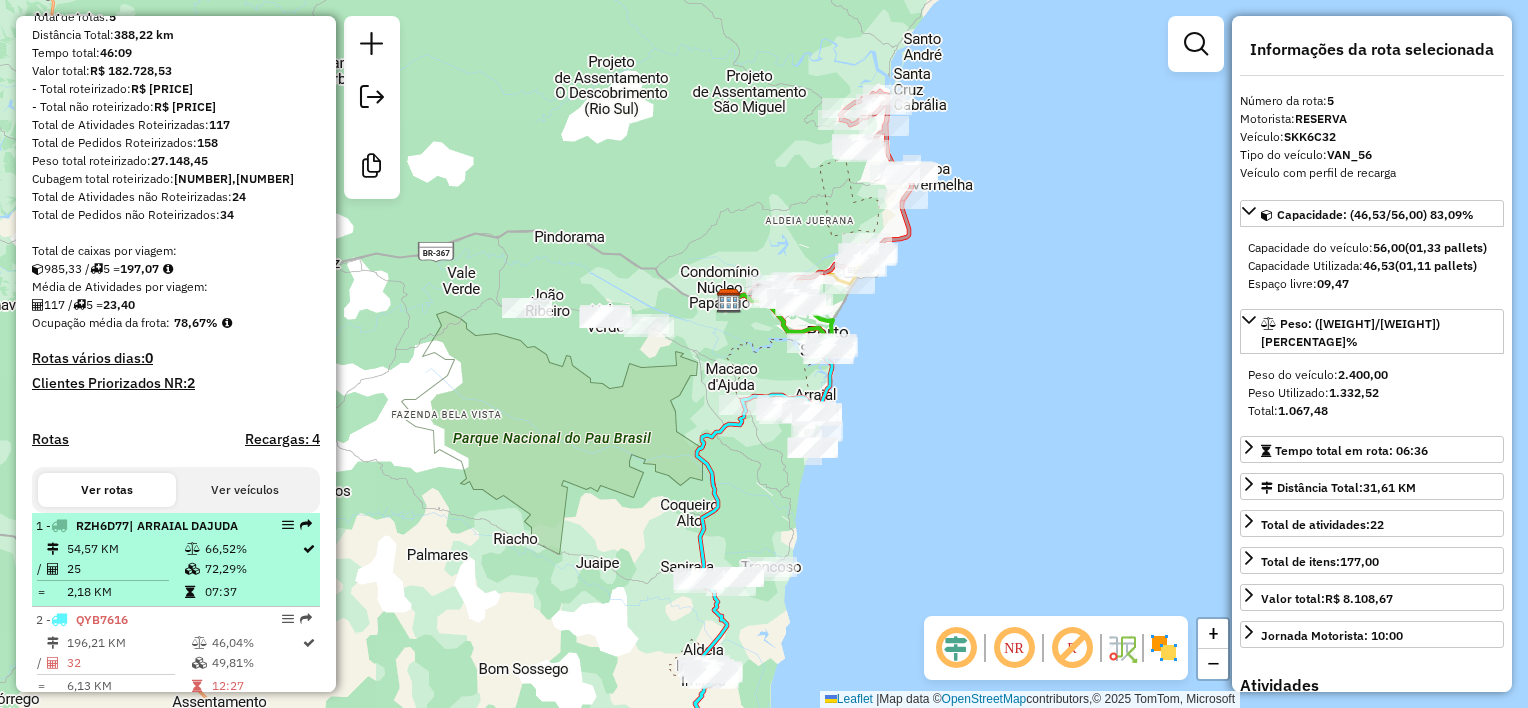 scroll, scrollTop: 400, scrollLeft: 0, axis: vertical 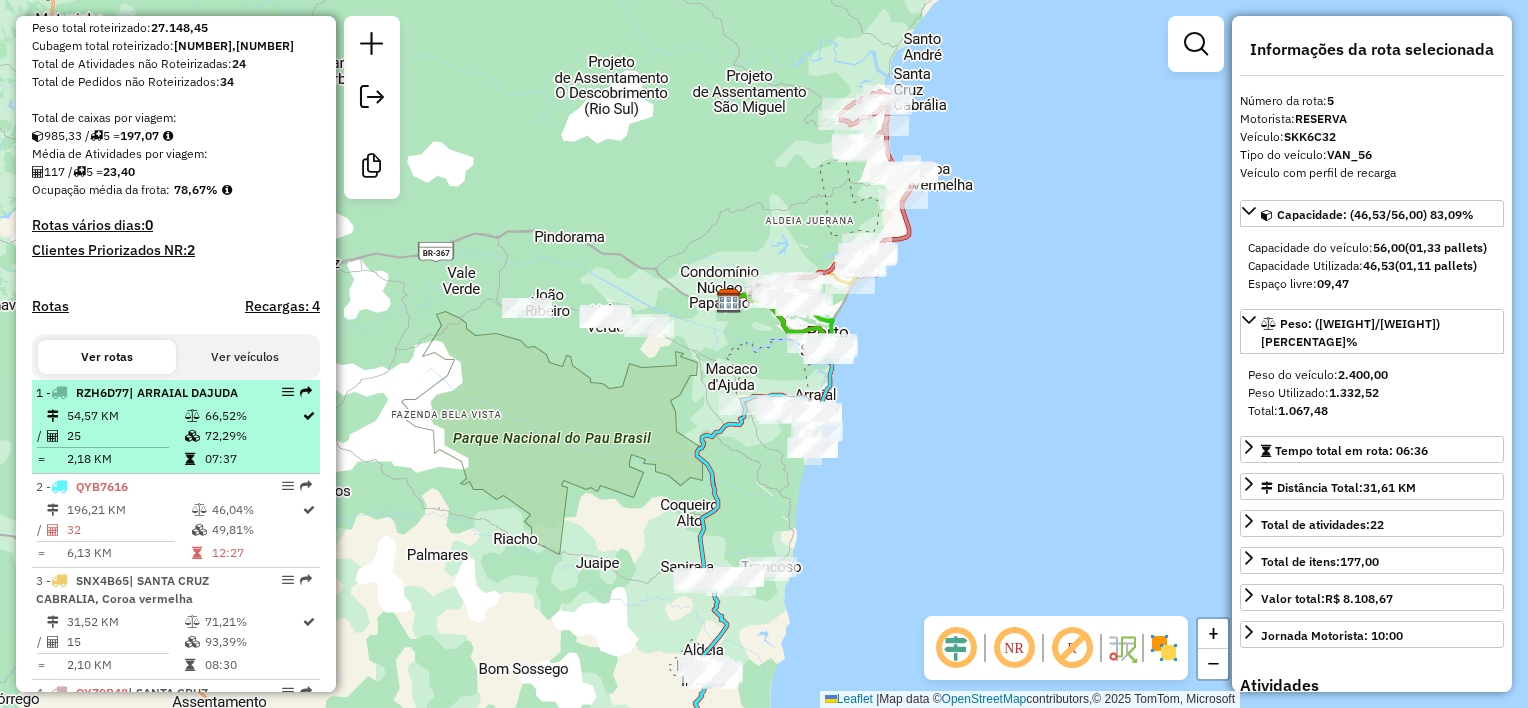 click on "RZH6D77" at bounding box center (102, 392) 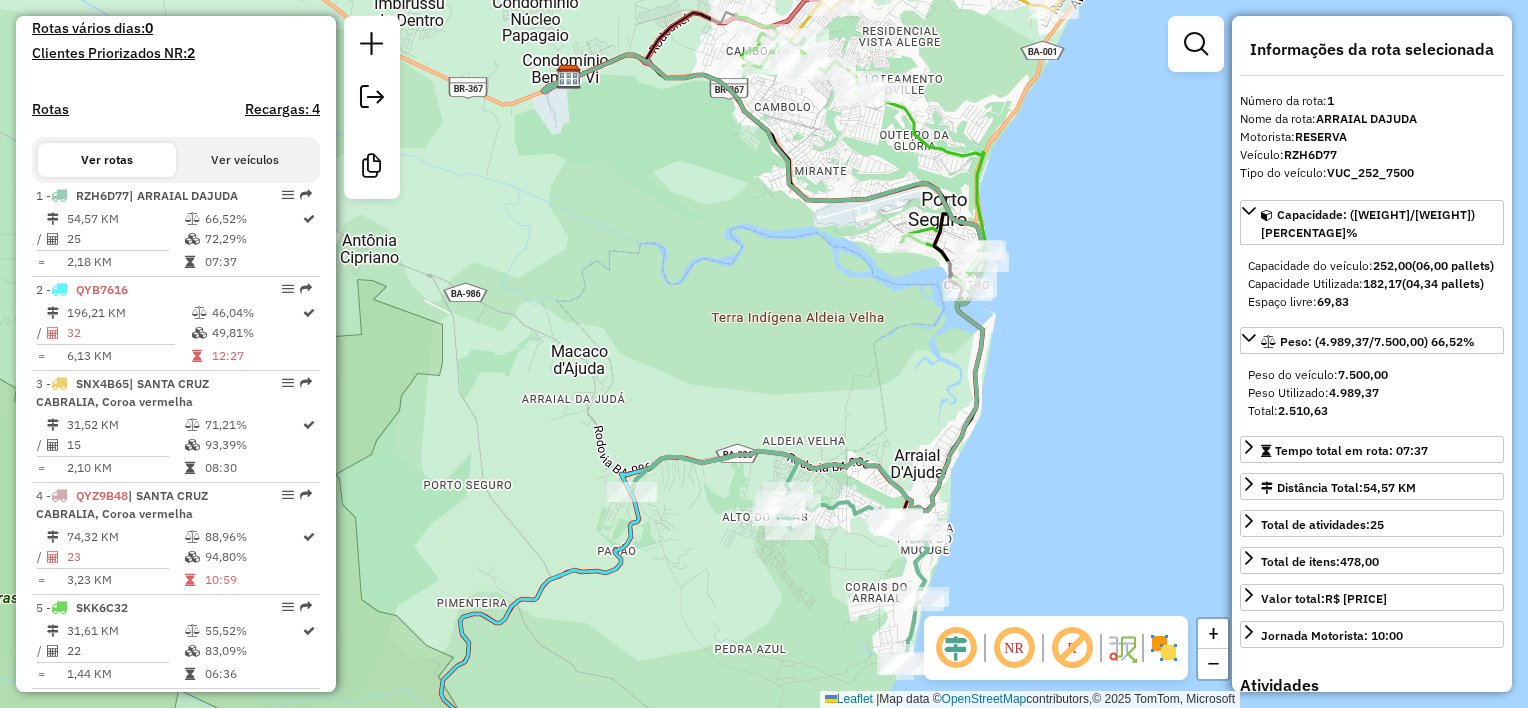 scroll, scrollTop: 600, scrollLeft: 0, axis: vertical 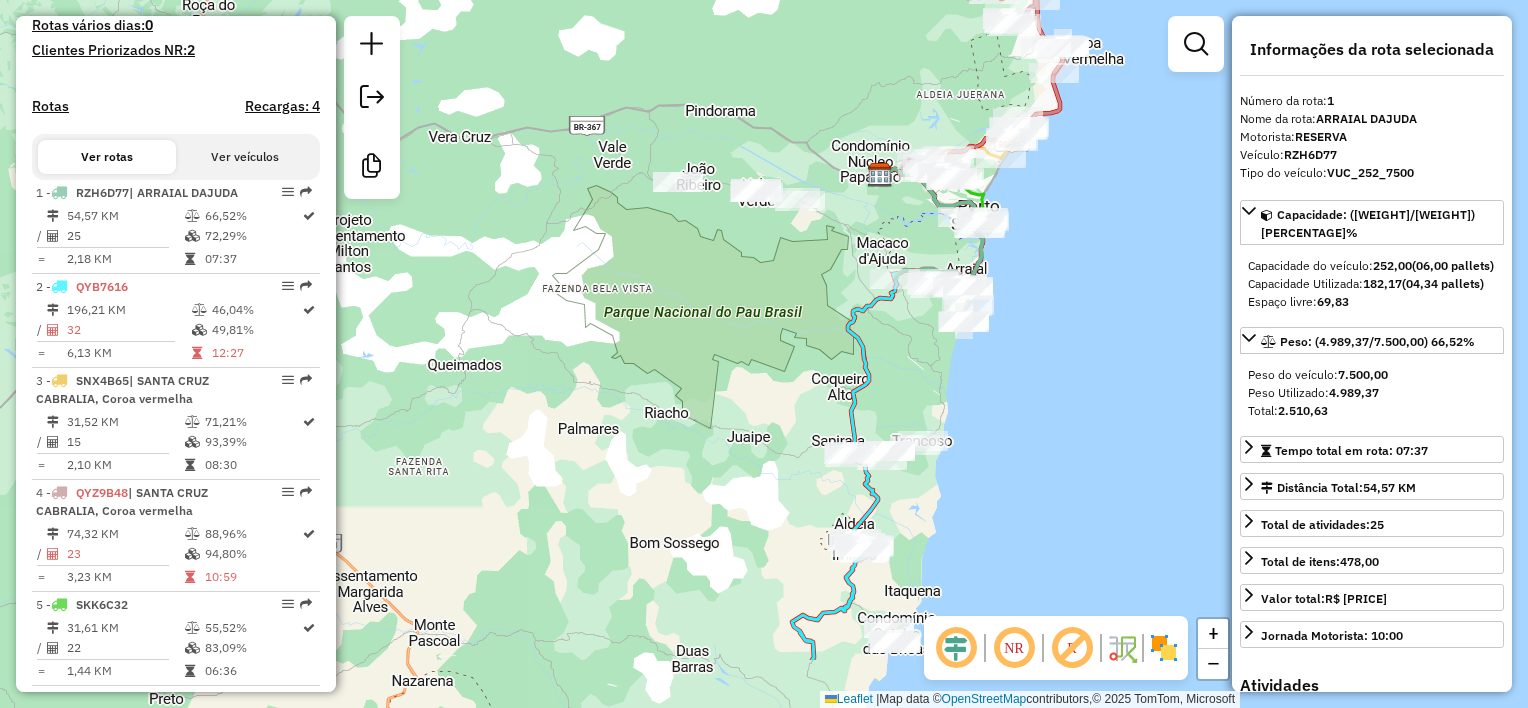 drag, startPoint x: 1014, startPoint y: 385, endPoint x: 997, endPoint y: 152, distance: 233.61935 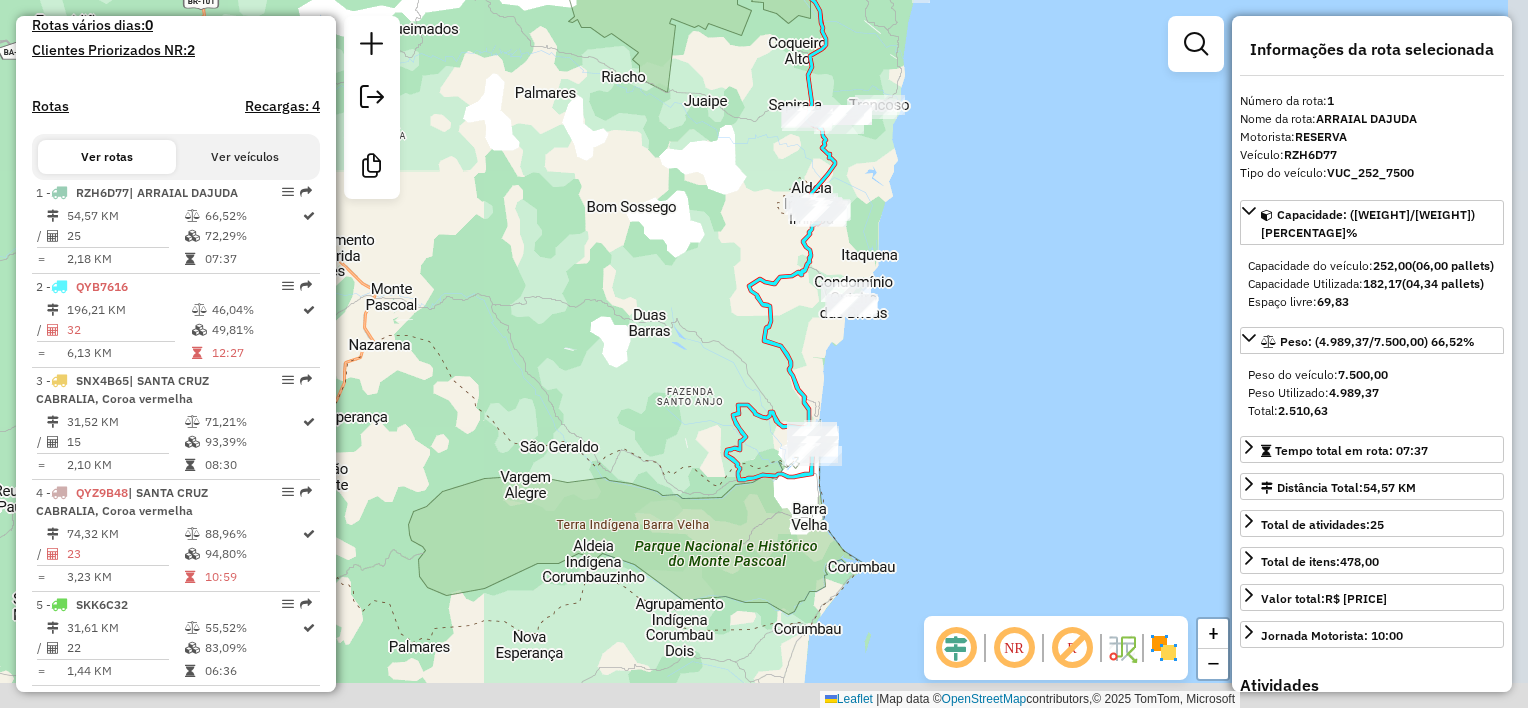 drag, startPoint x: 924, startPoint y: 436, endPoint x: 912, endPoint y: 261, distance: 175.41095 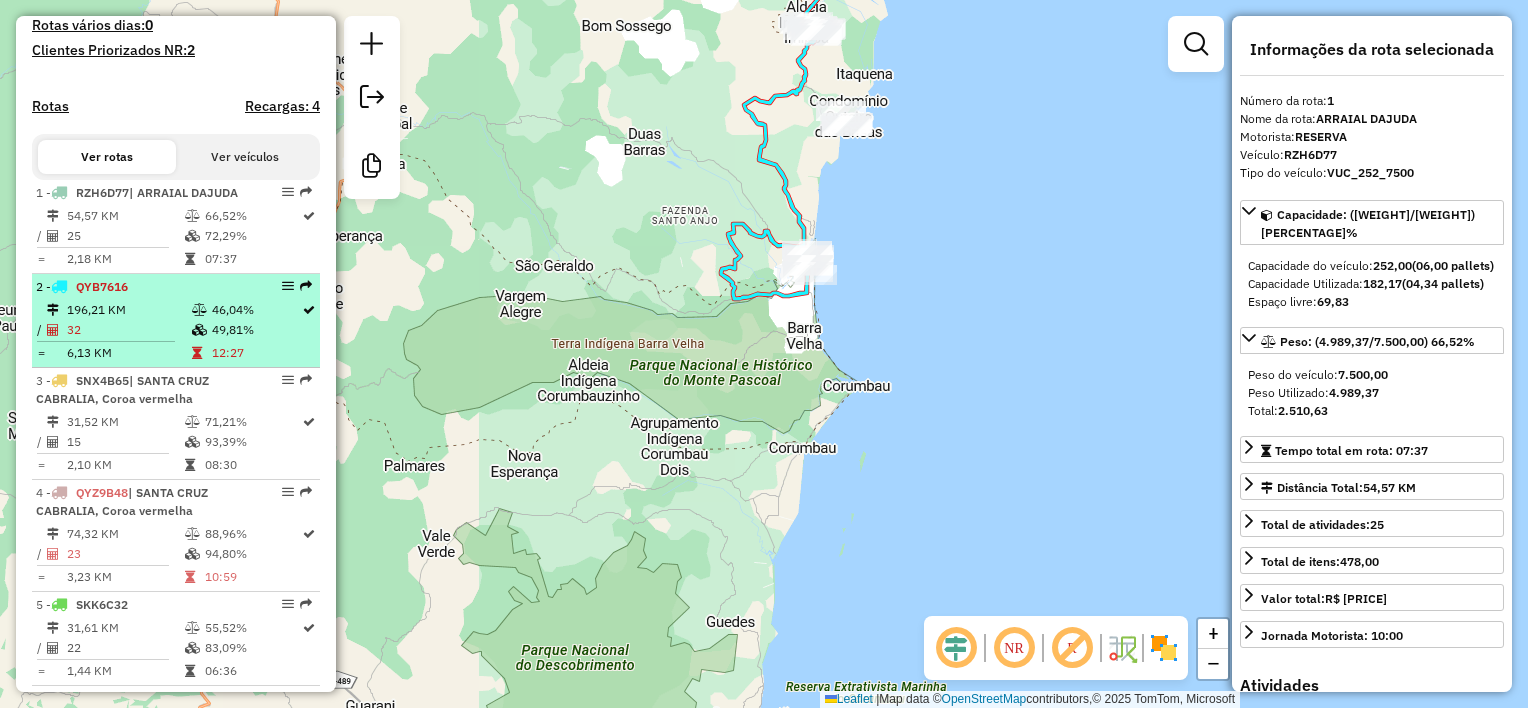 click on "QYB7616" at bounding box center [102, 286] 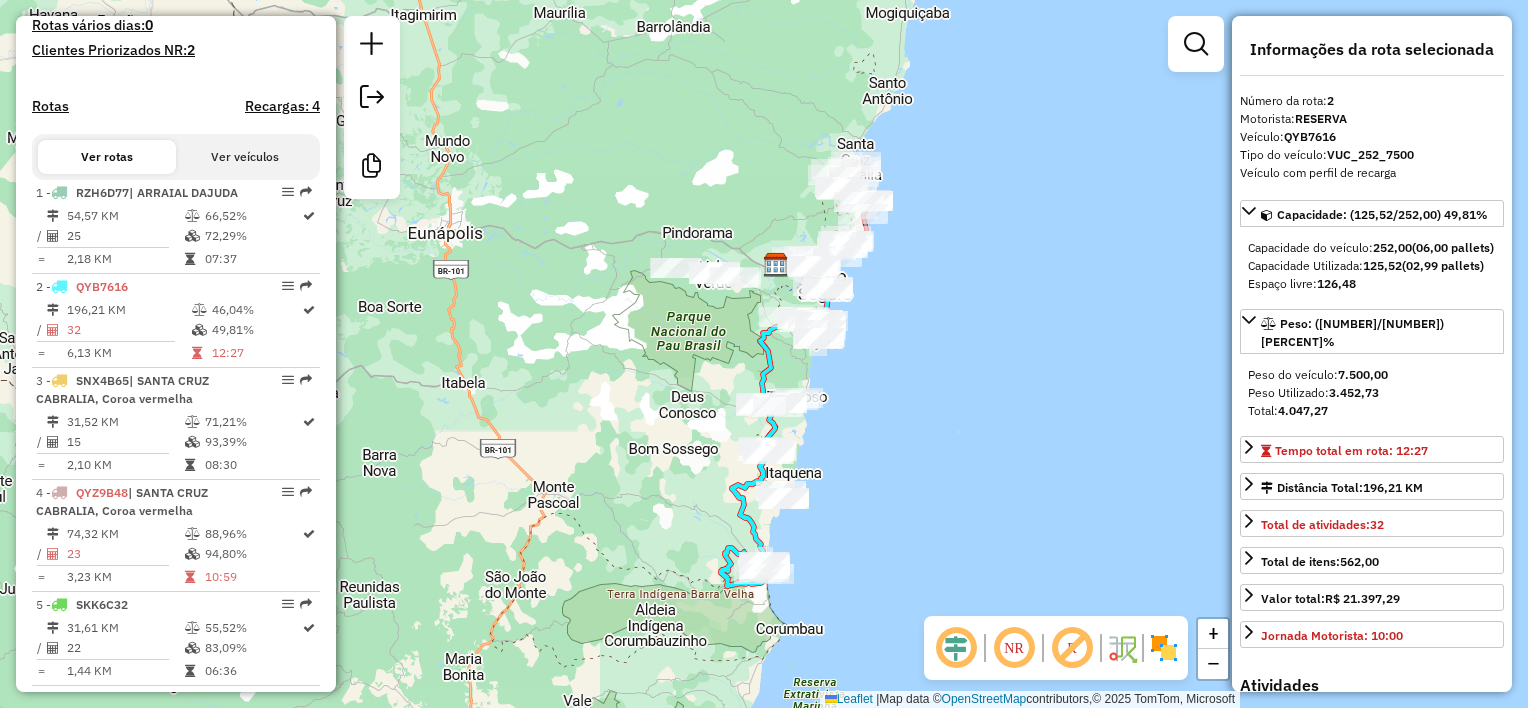 drag, startPoint x: 894, startPoint y: 292, endPoint x: 710, endPoint y: 296, distance: 184.04347 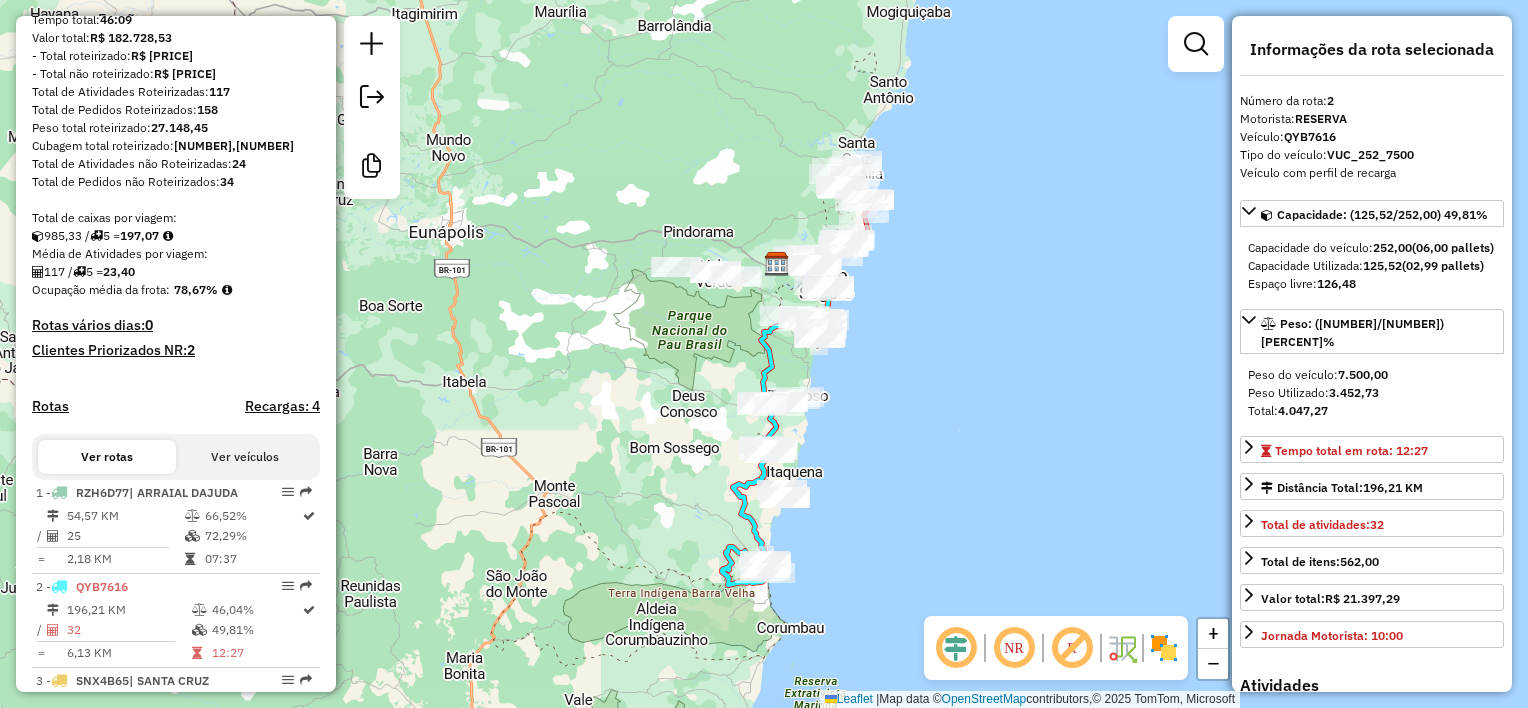scroll, scrollTop: 0, scrollLeft: 0, axis: both 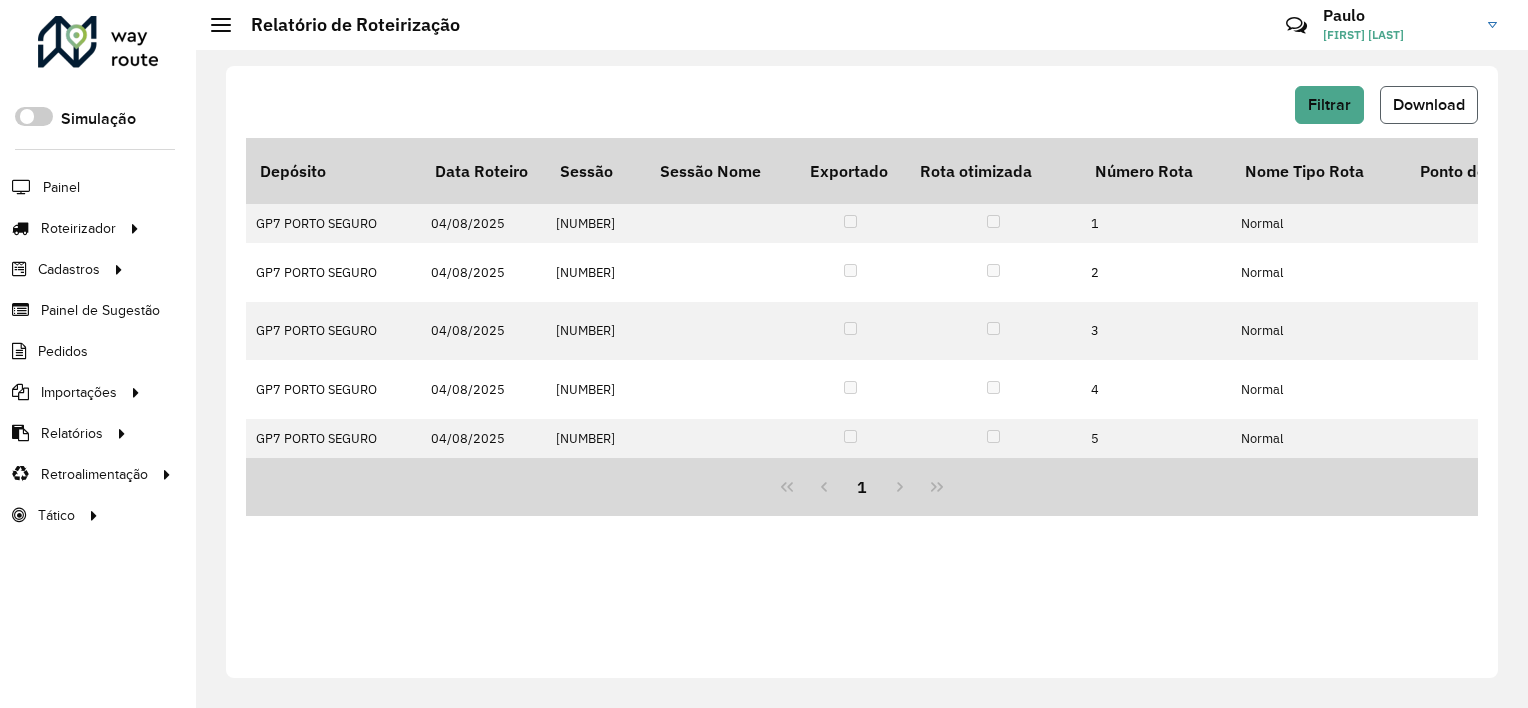 click on "Download" 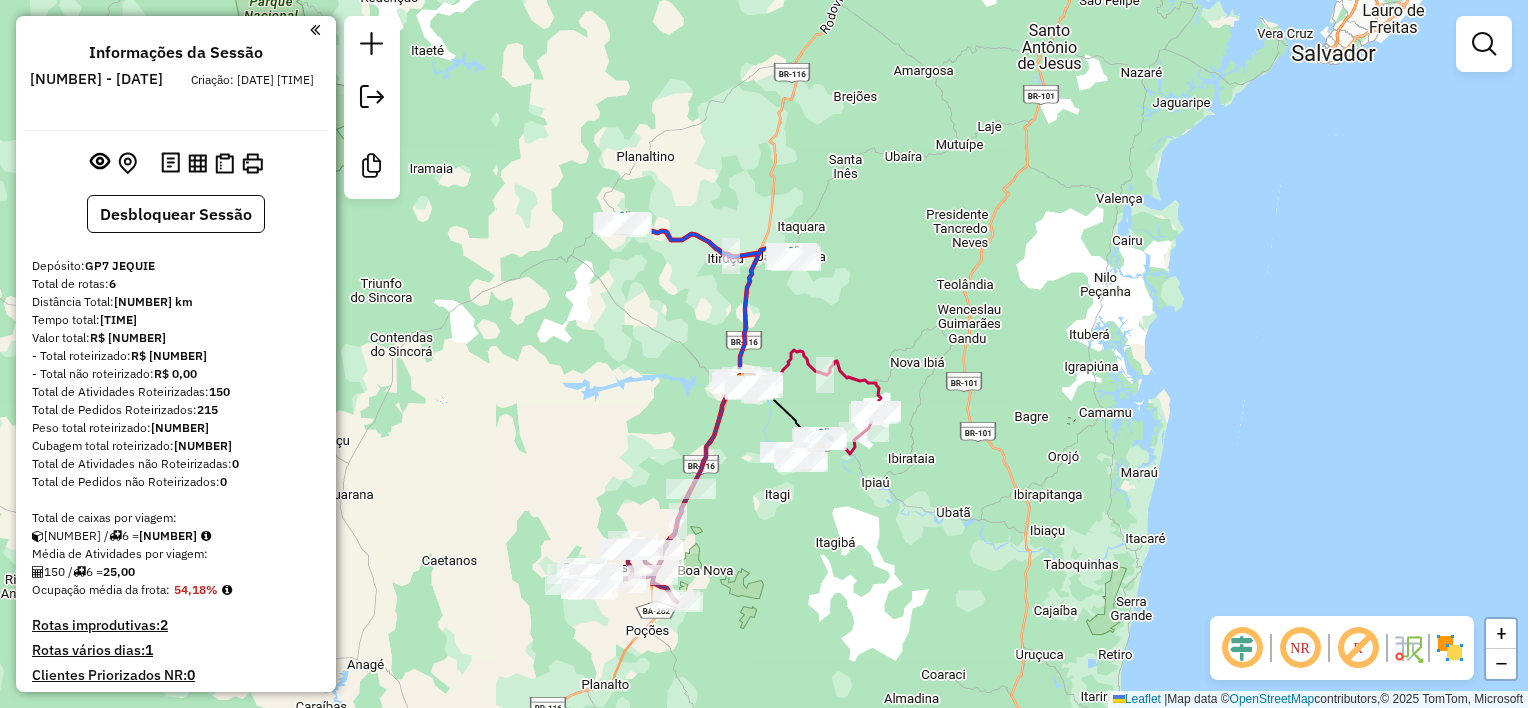 scroll, scrollTop: 0, scrollLeft: 0, axis: both 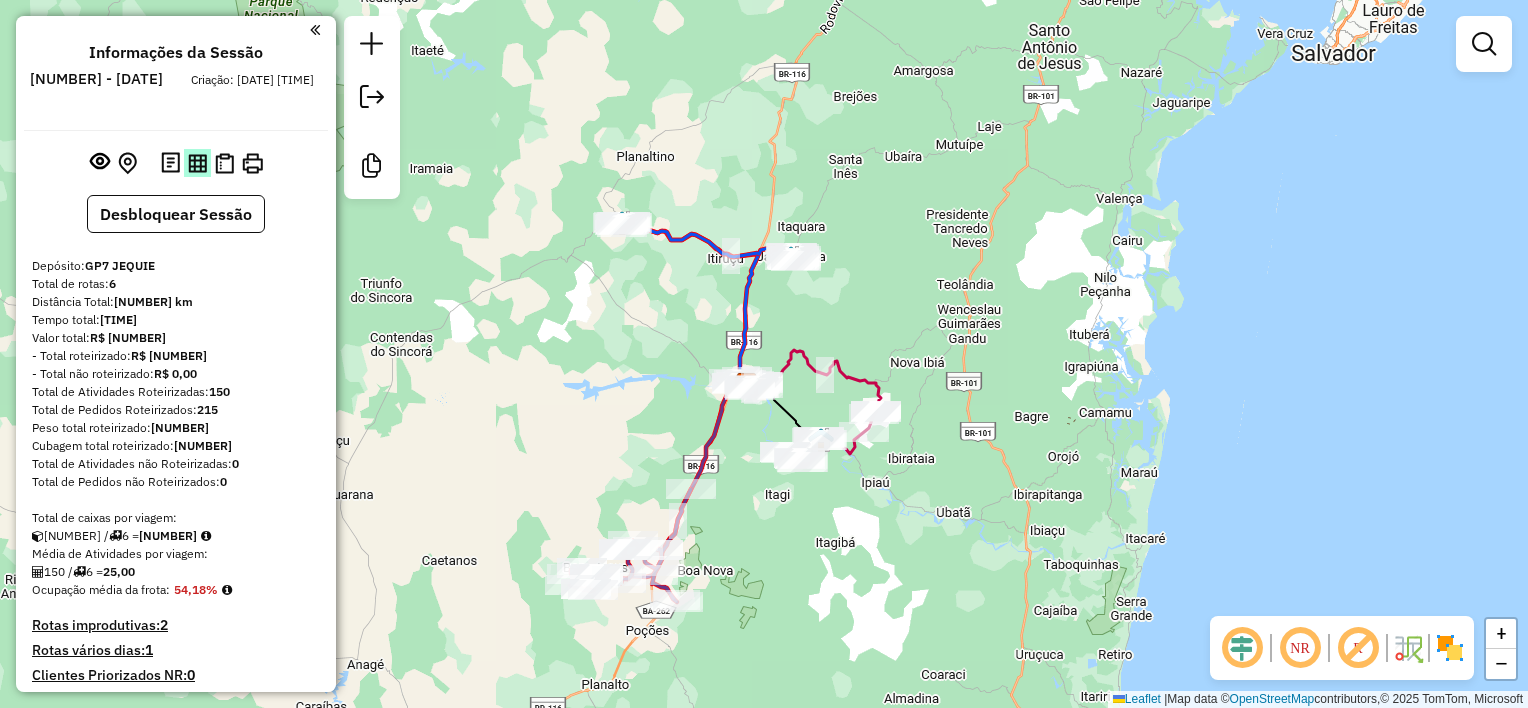 click at bounding box center [197, 163] 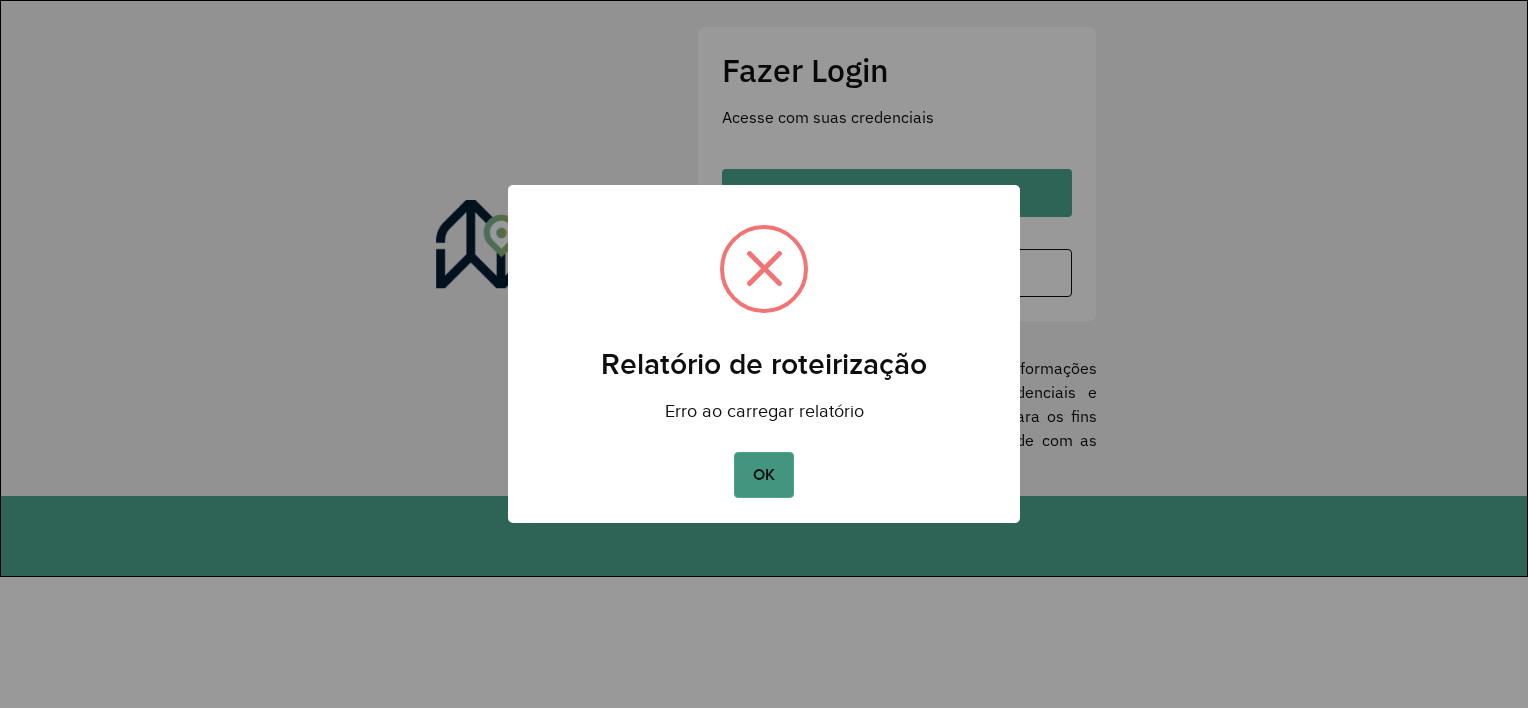 click on "OK" at bounding box center (763, 475) 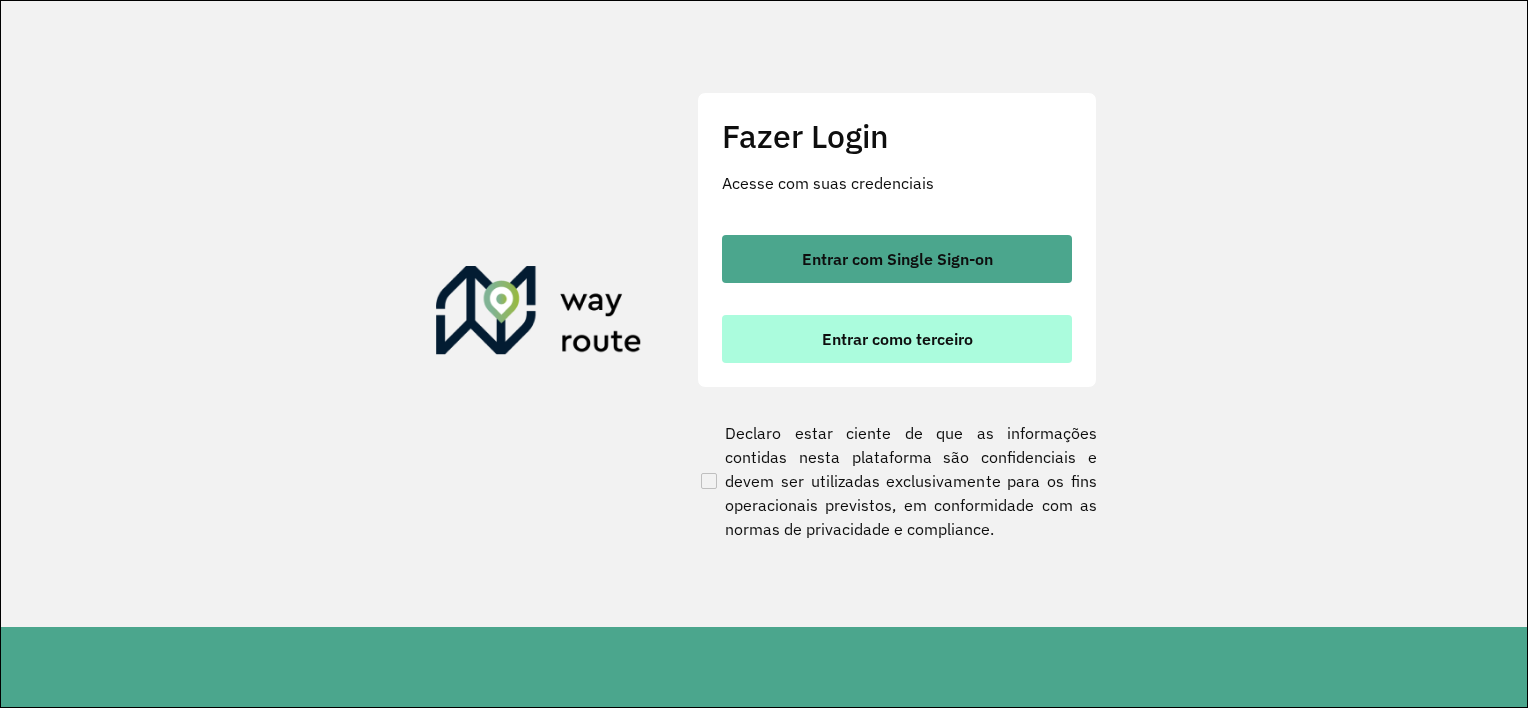 click on "Entrar como terceiro" at bounding box center [897, 339] 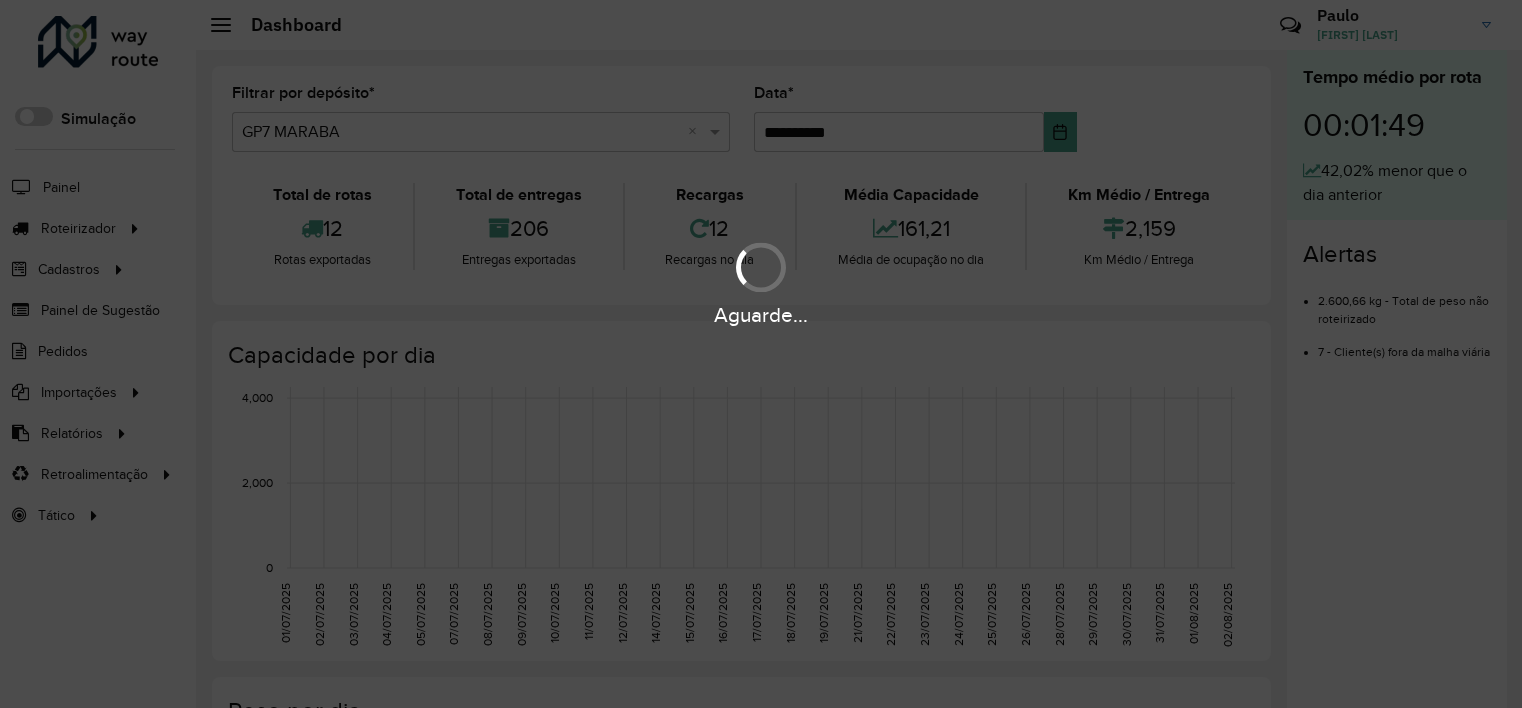 scroll, scrollTop: 0, scrollLeft: 0, axis: both 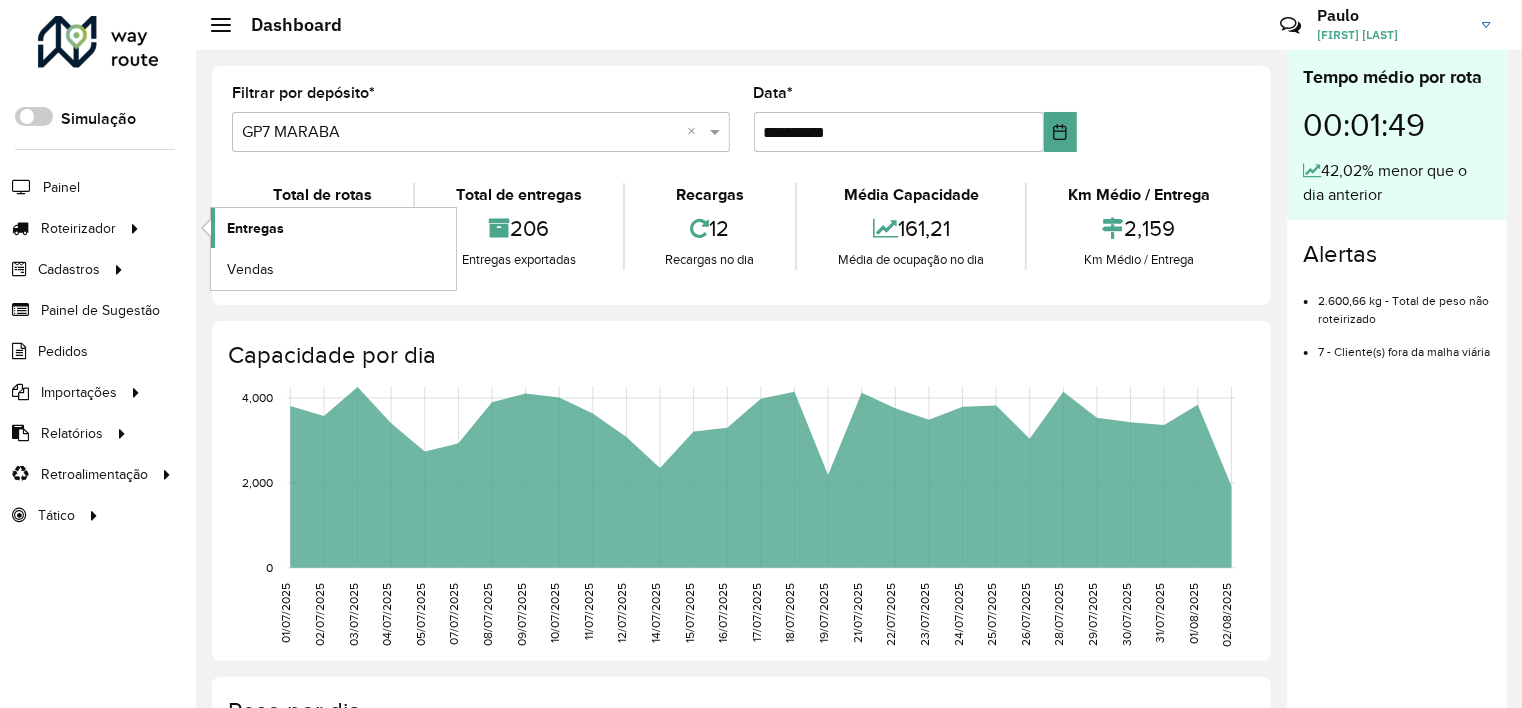 click on "Entregas" 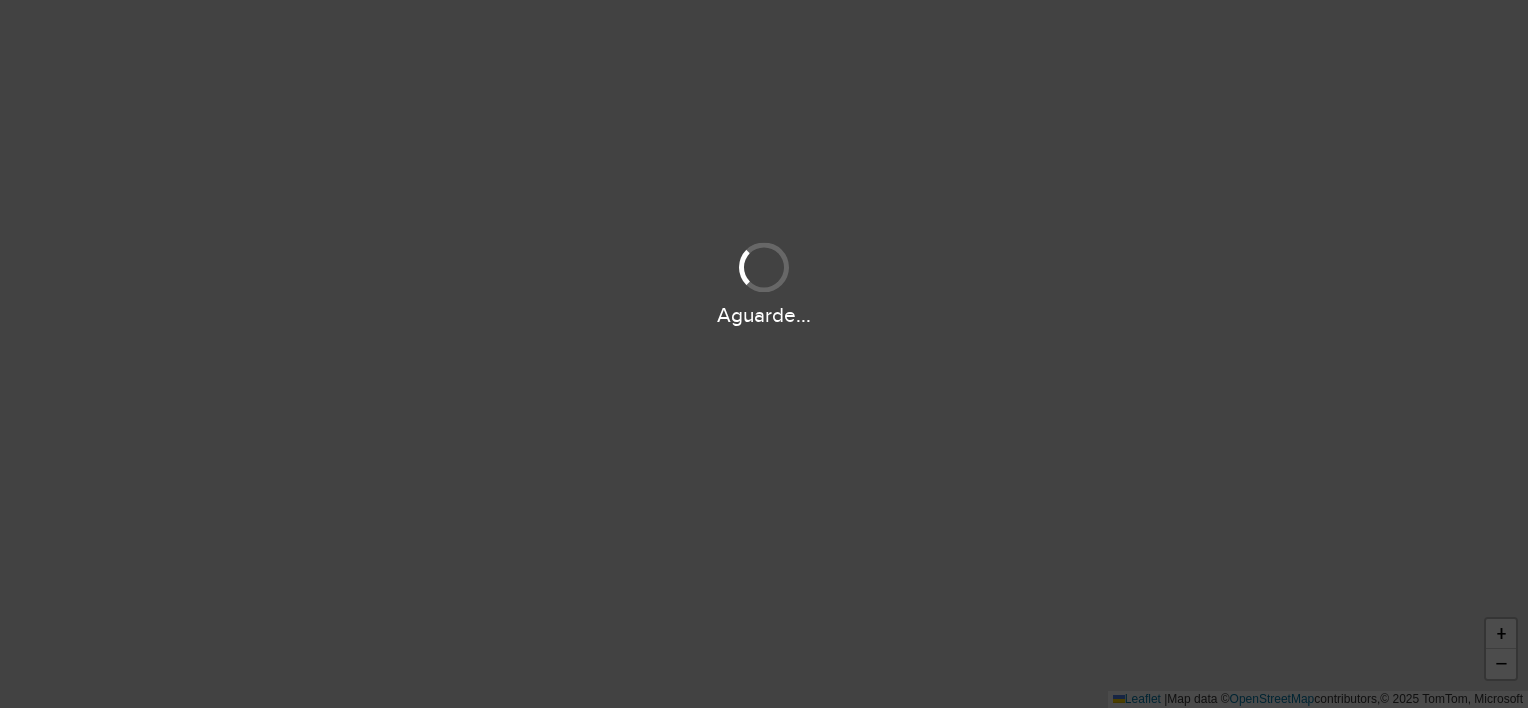 scroll, scrollTop: 0, scrollLeft: 0, axis: both 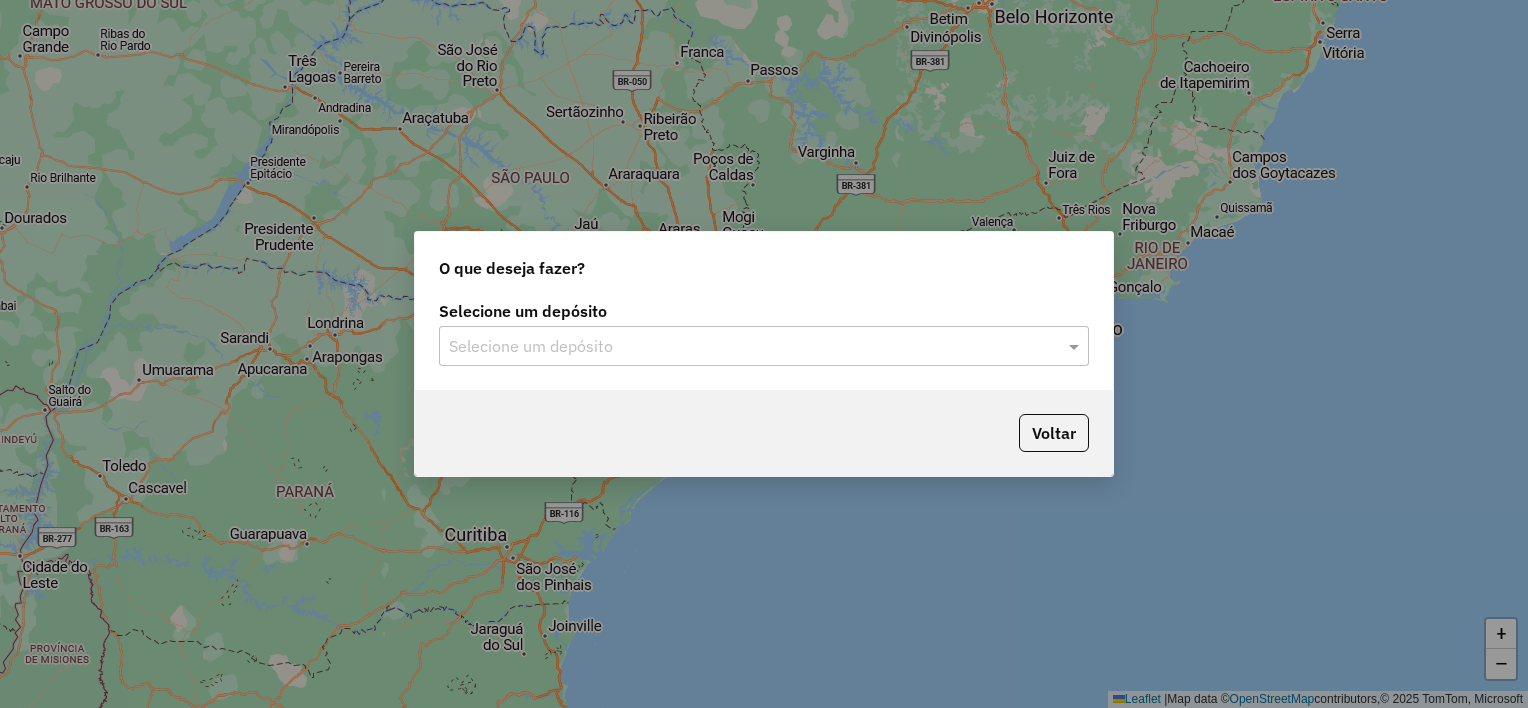 click 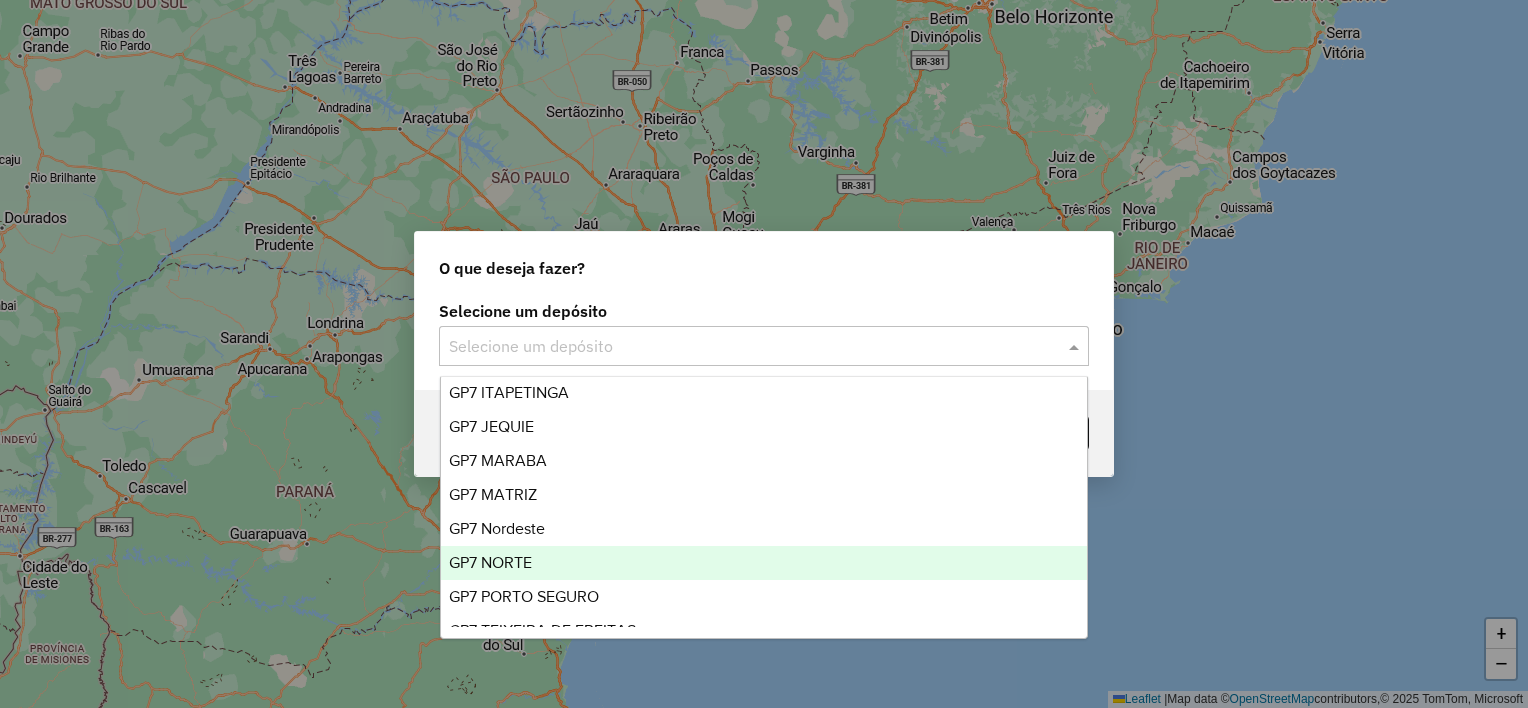 scroll, scrollTop: 65, scrollLeft: 0, axis: vertical 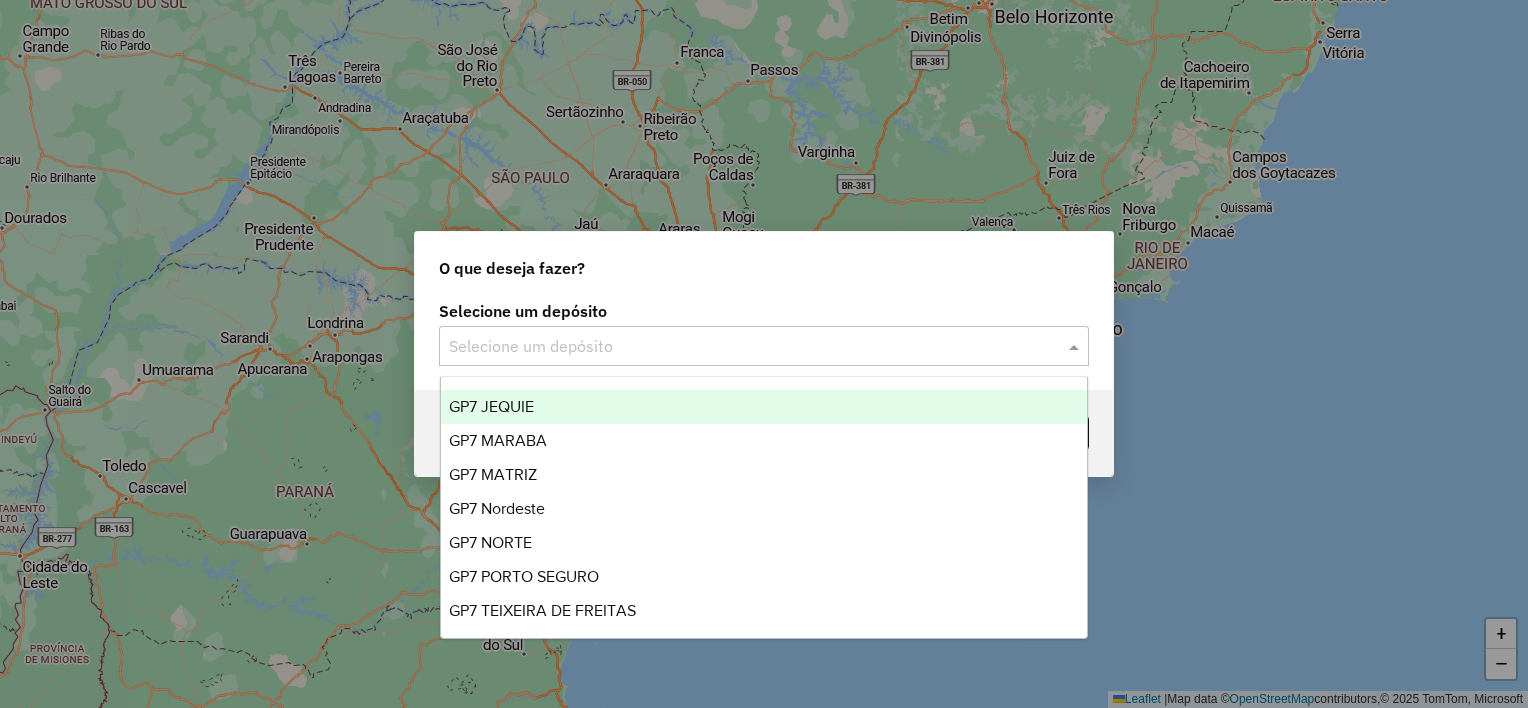 click on "GP7 JEQUIE" at bounding box center [491, 406] 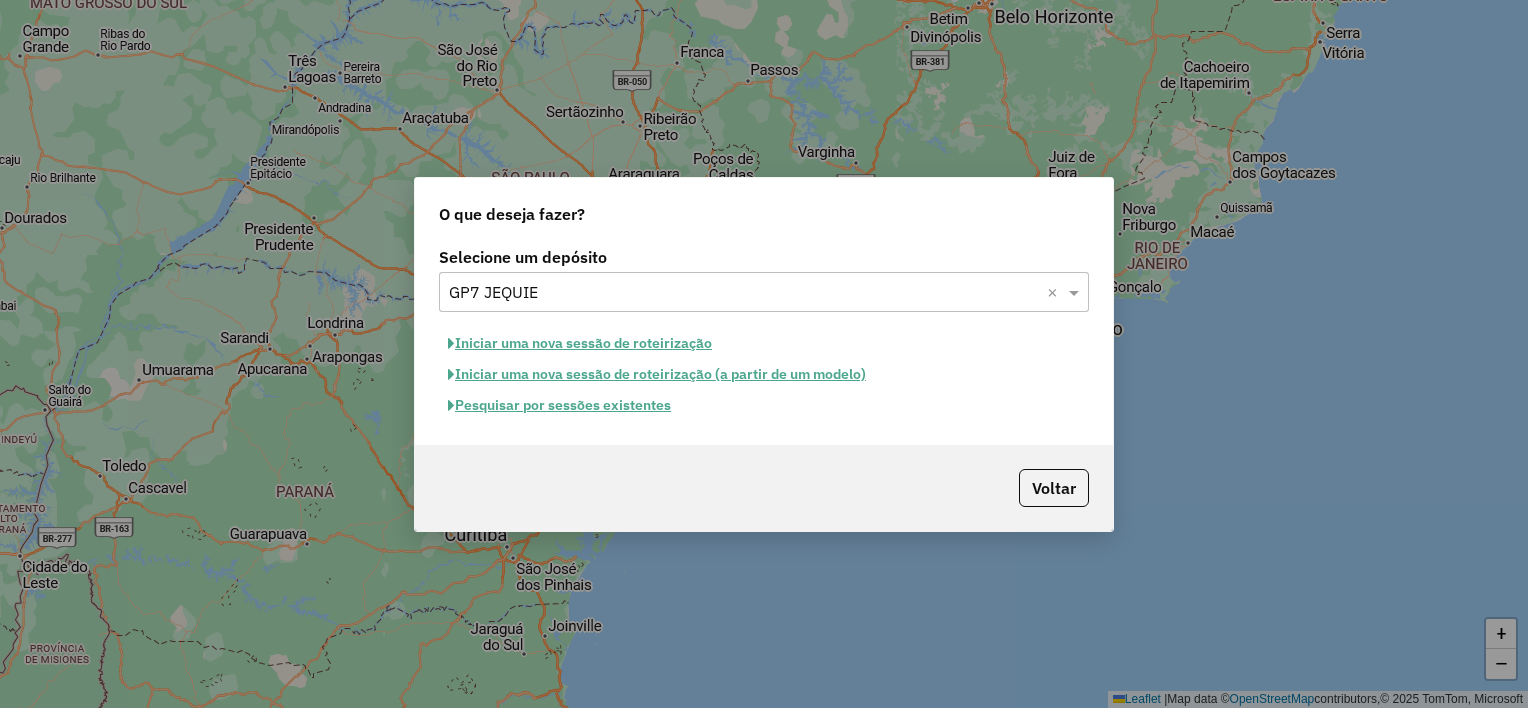 click on "Pesquisar por sessões existentes" 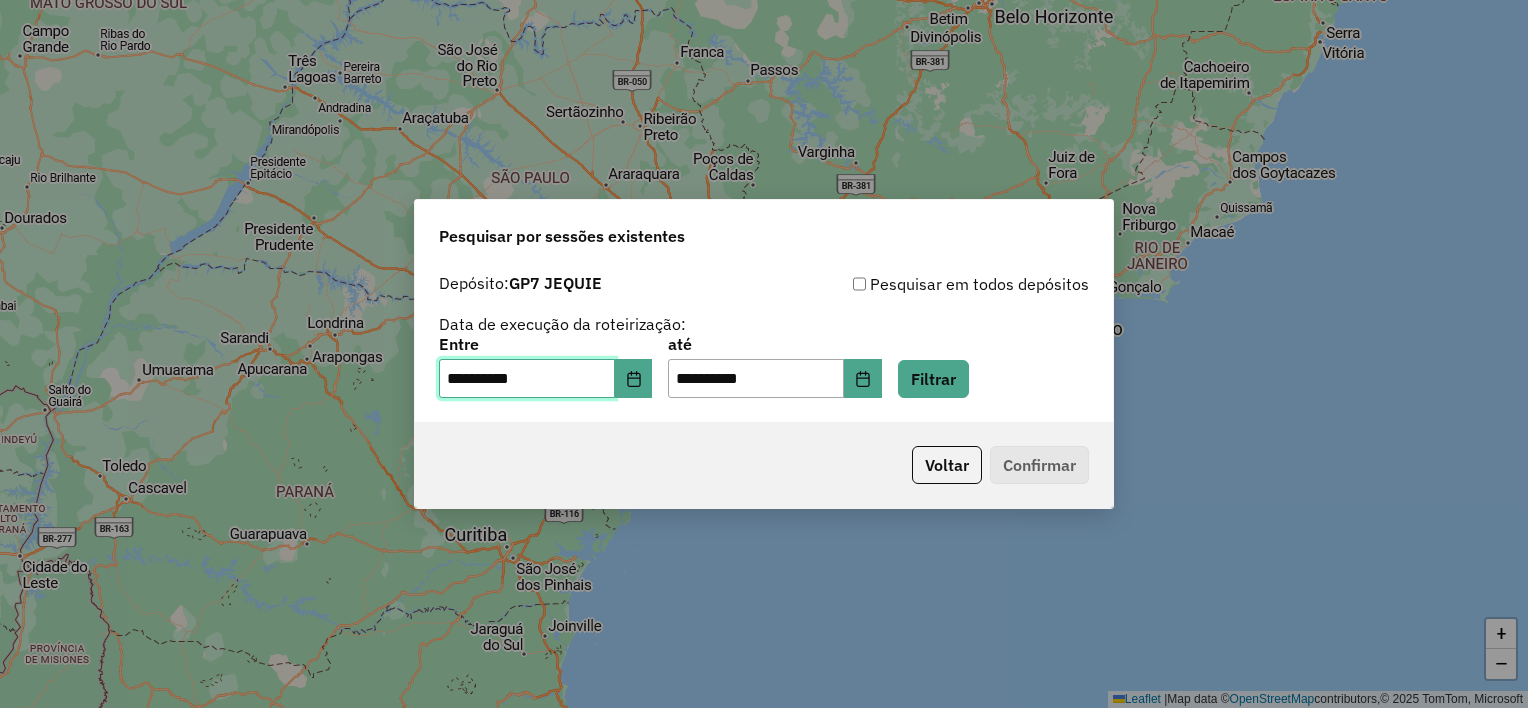 click on "**********" at bounding box center (527, 379) 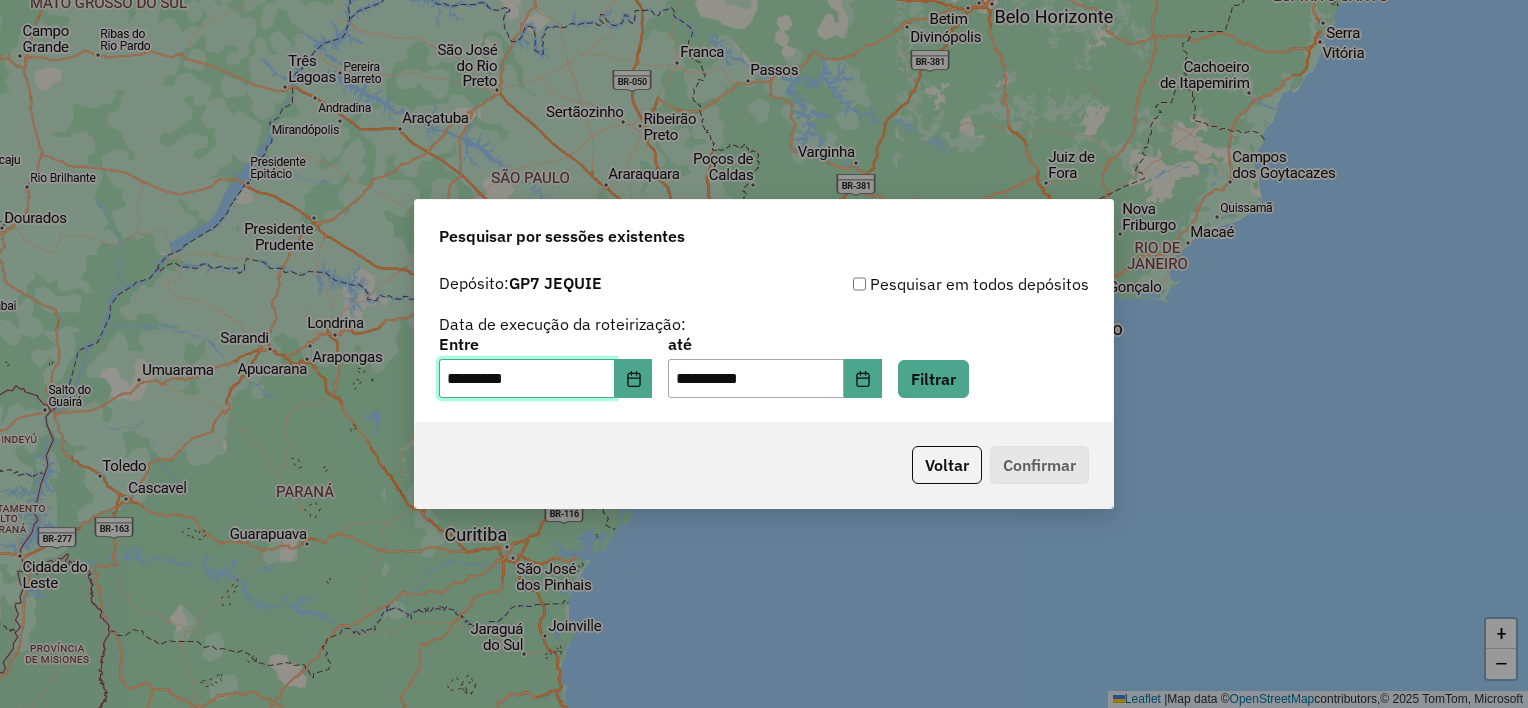 type on "**********" 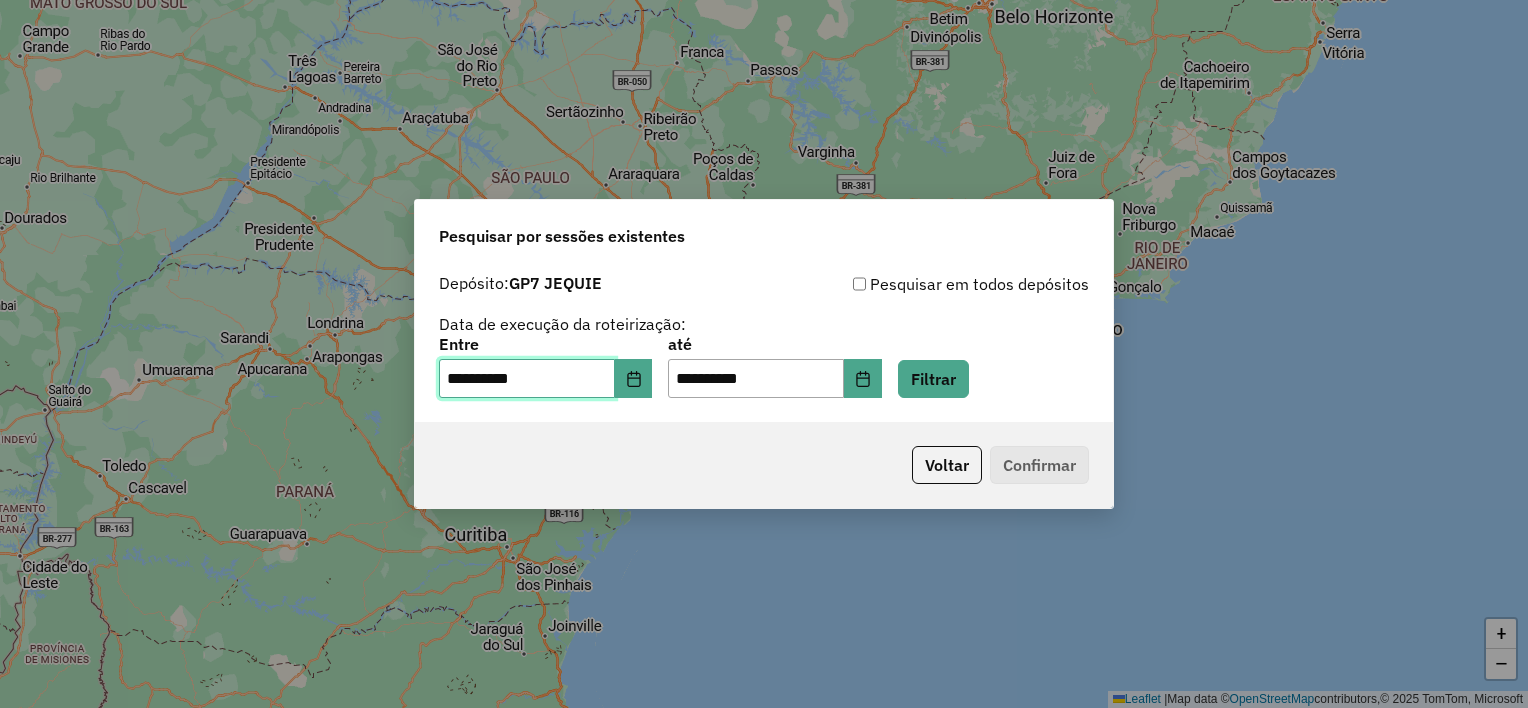 type on "**********" 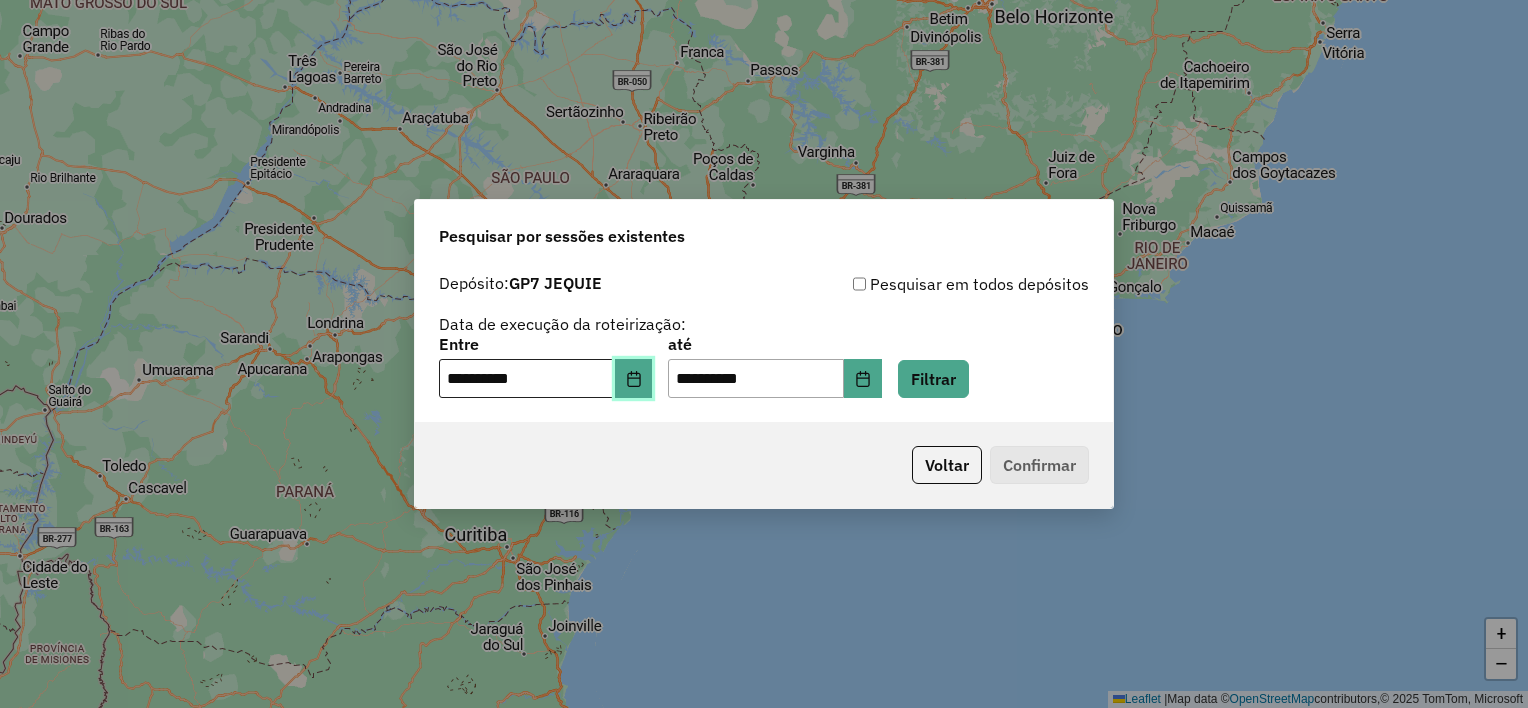 type 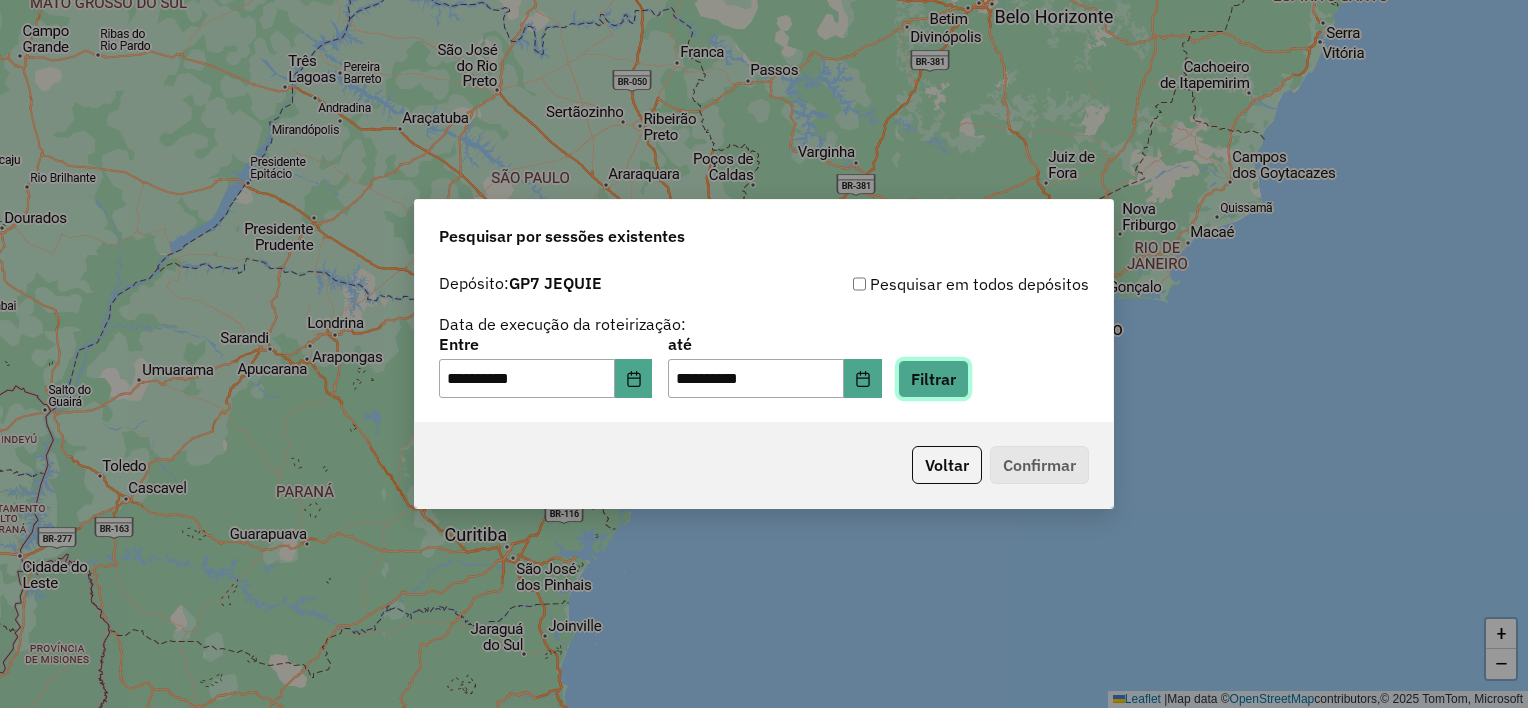 click on "Filtrar" 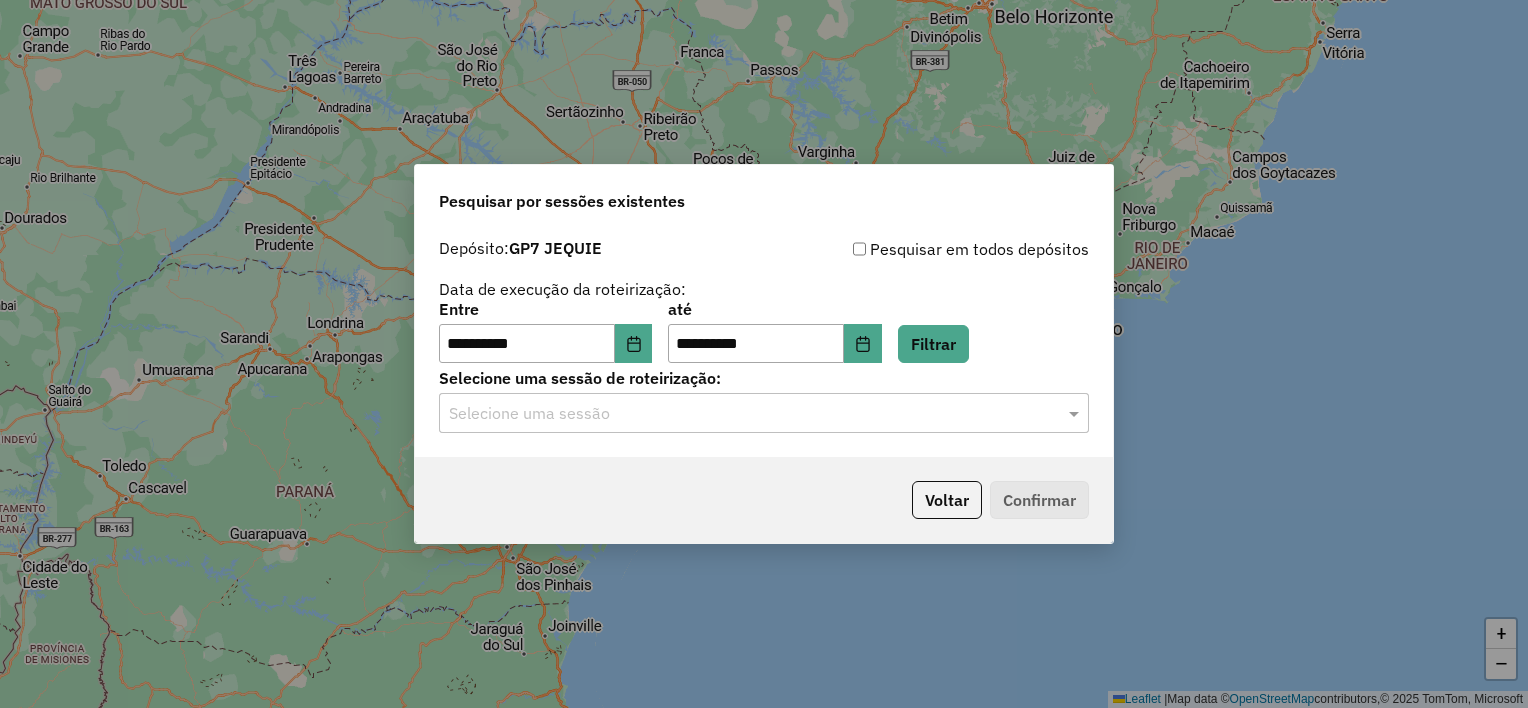 click 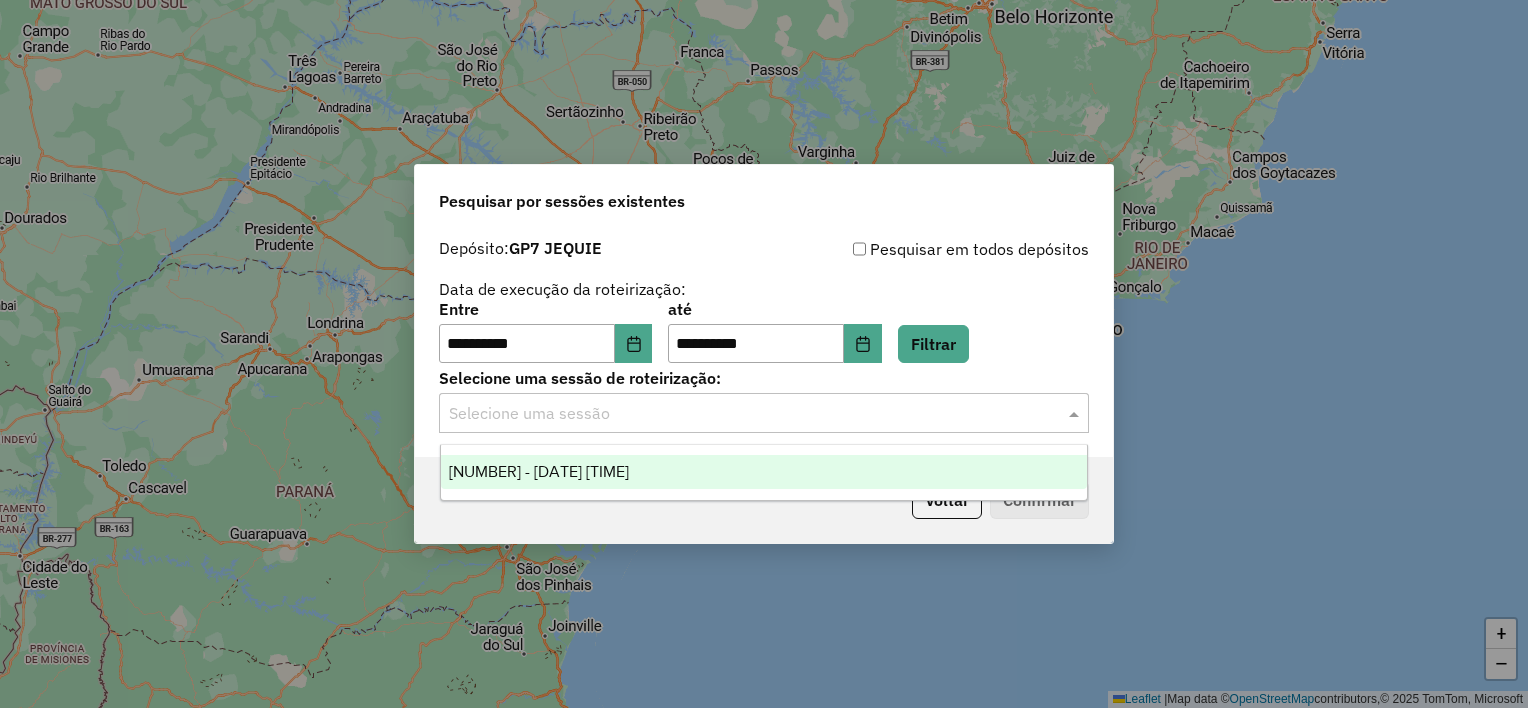 click on "974376 - 04/08/2025 14:12" at bounding box center (539, 471) 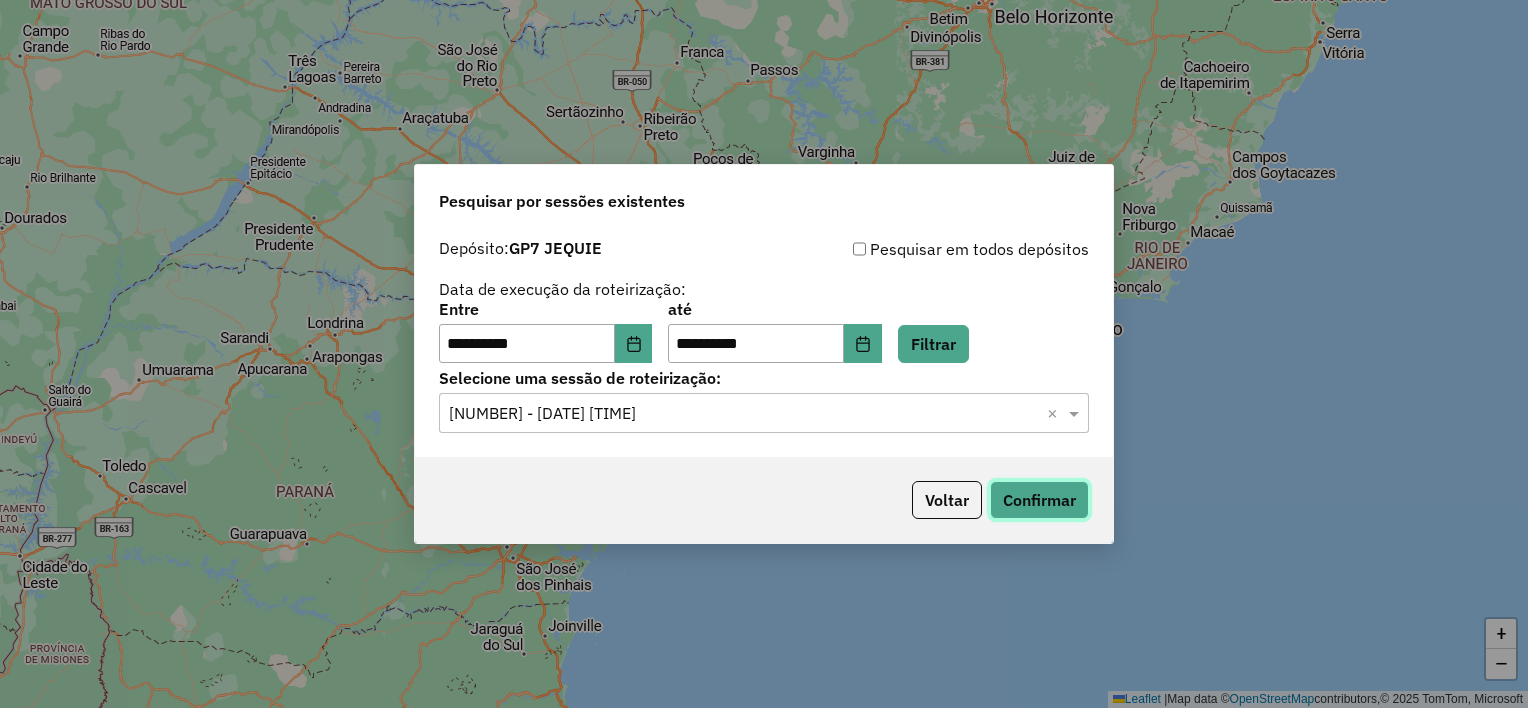 click on "Confirmar" 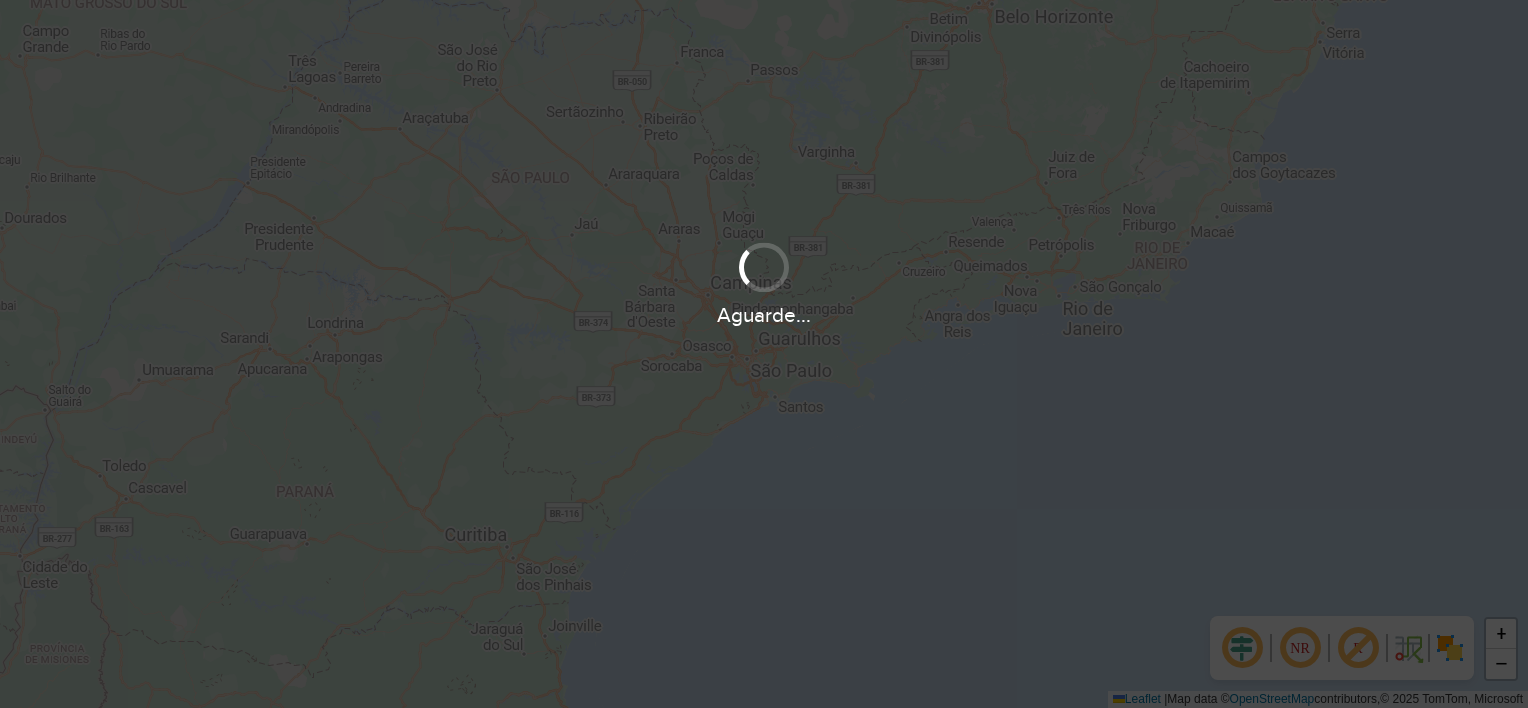 scroll, scrollTop: 0, scrollLeft: 0, axis: both 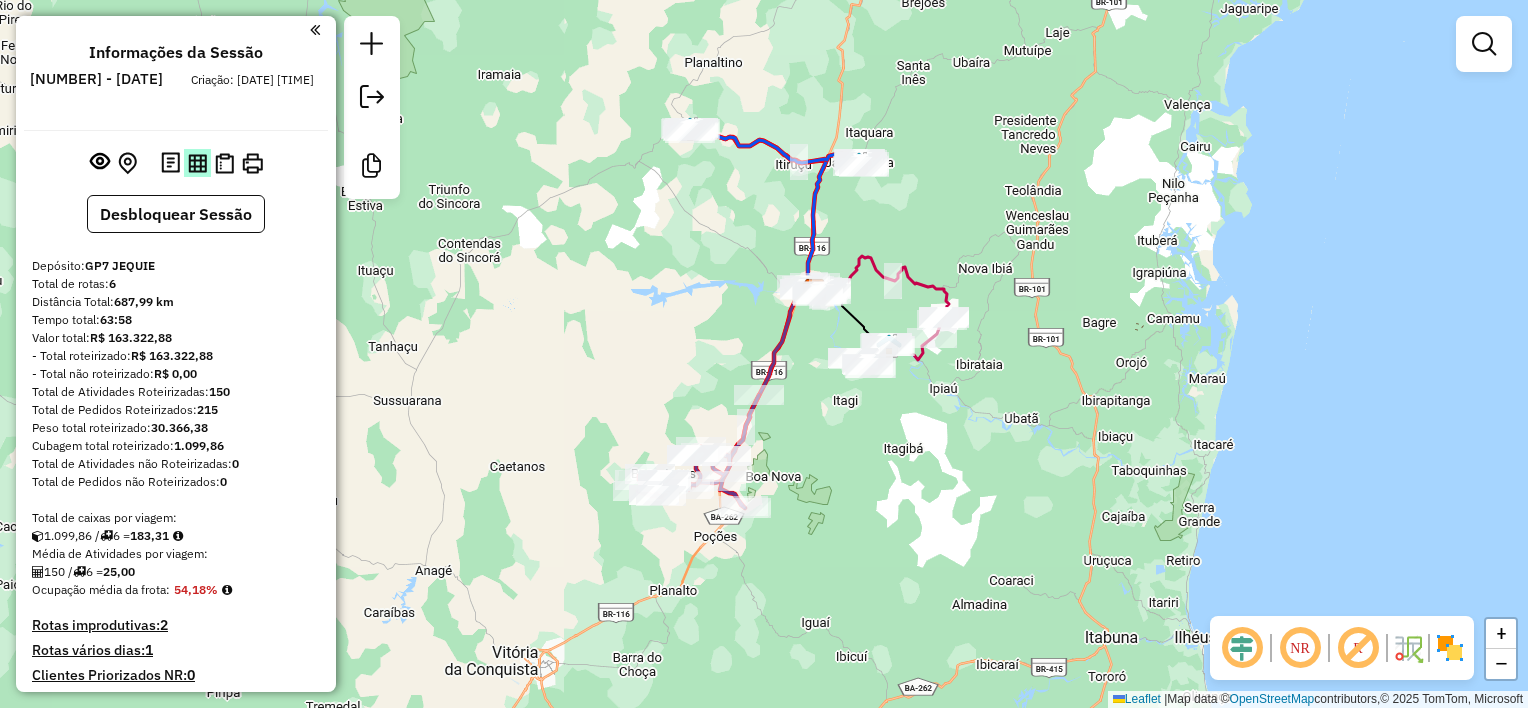 click at bounding box center (197, 163) 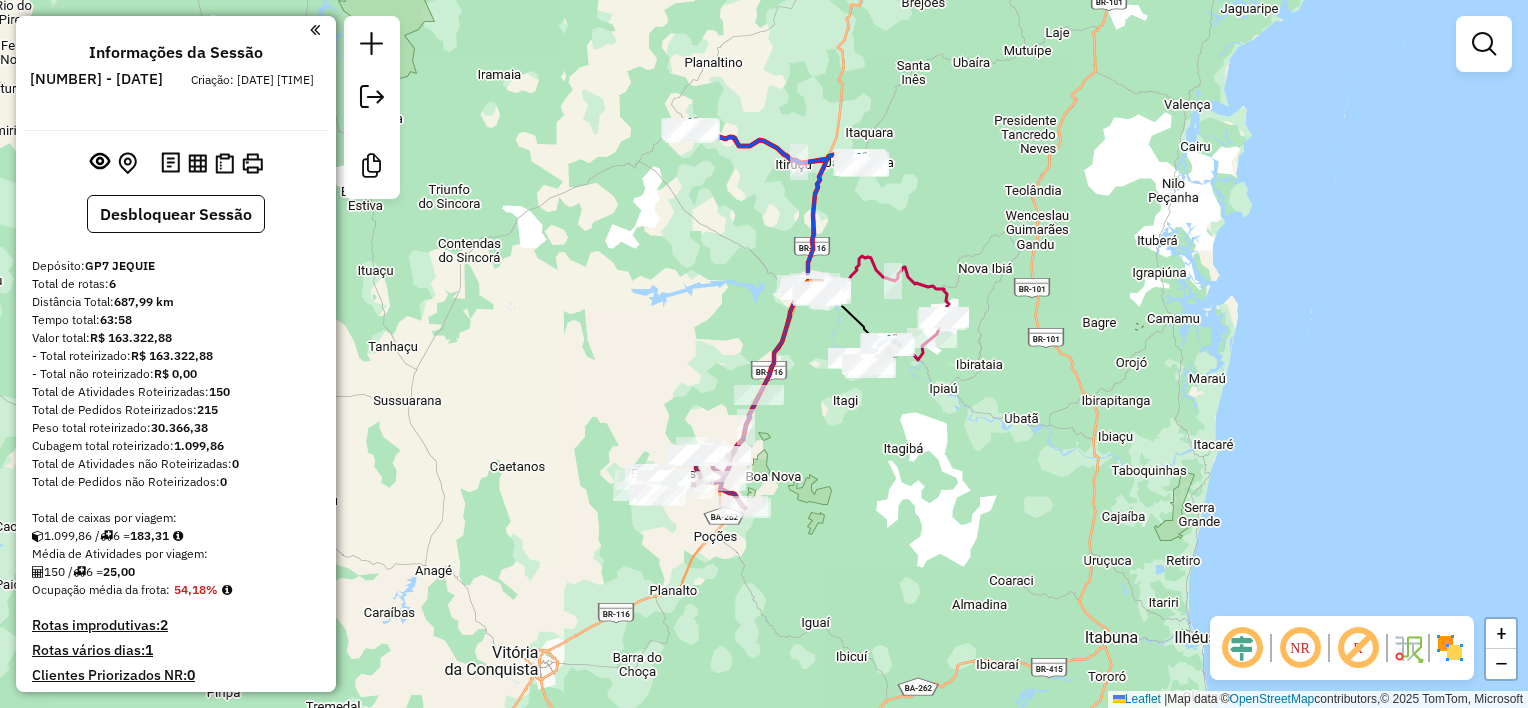 type 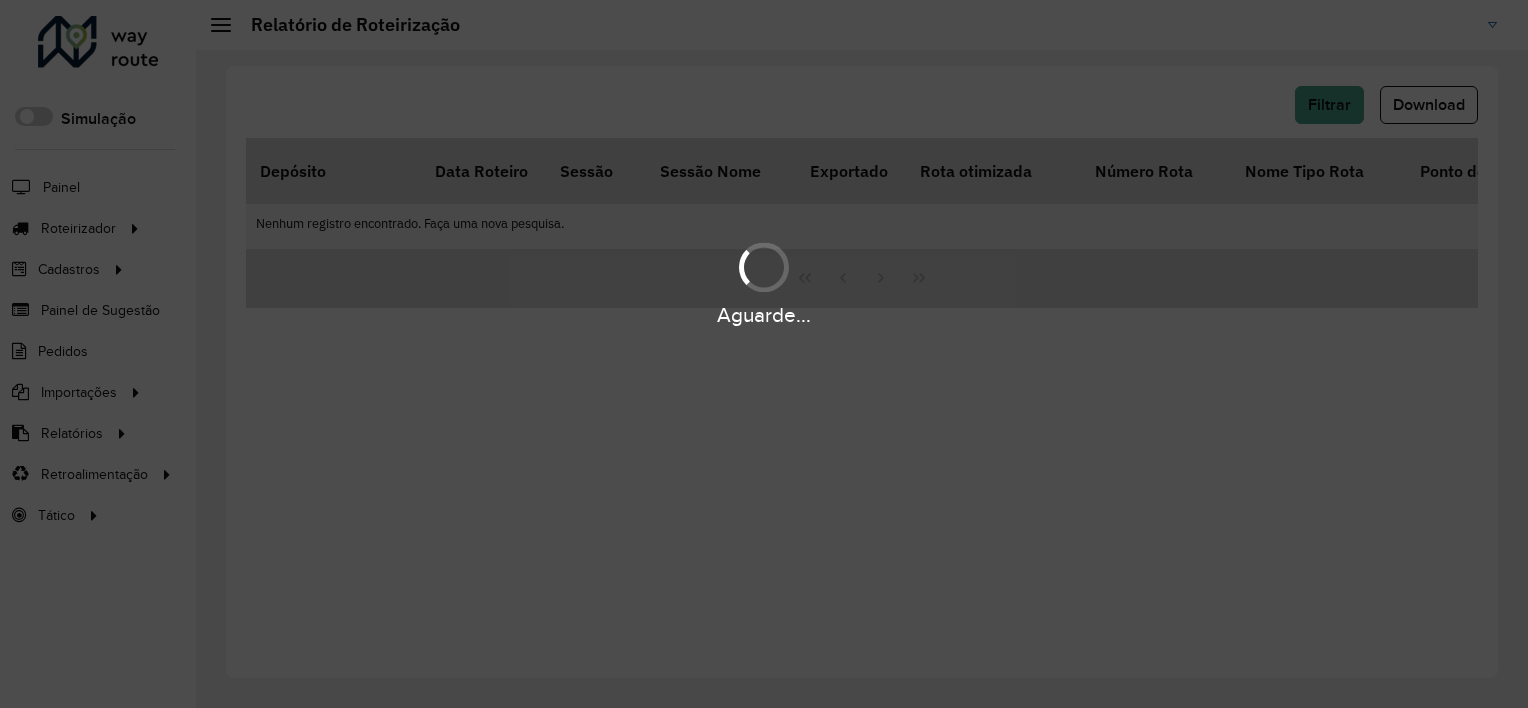 scroll, scrollTop: 0, scrollLeft: 0, axis: both 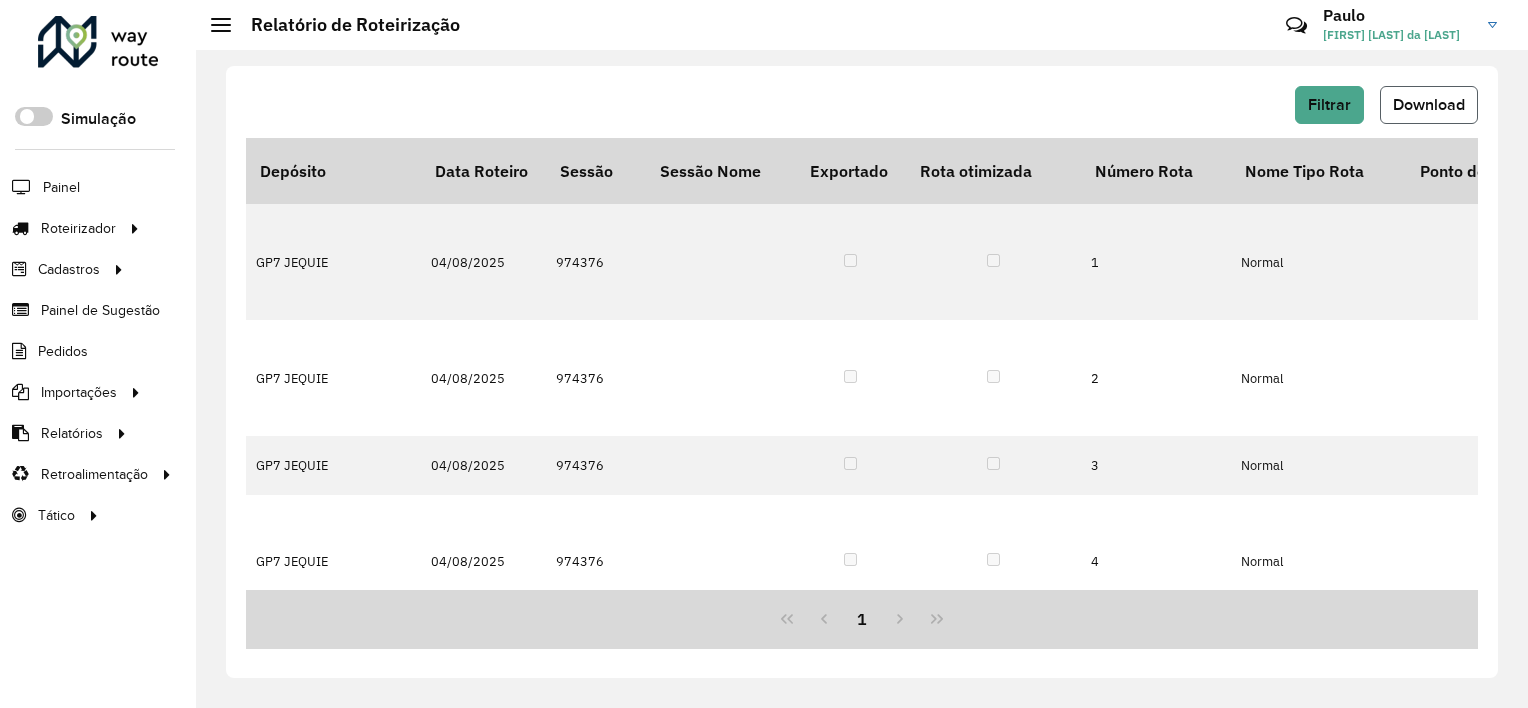 click on "Download" 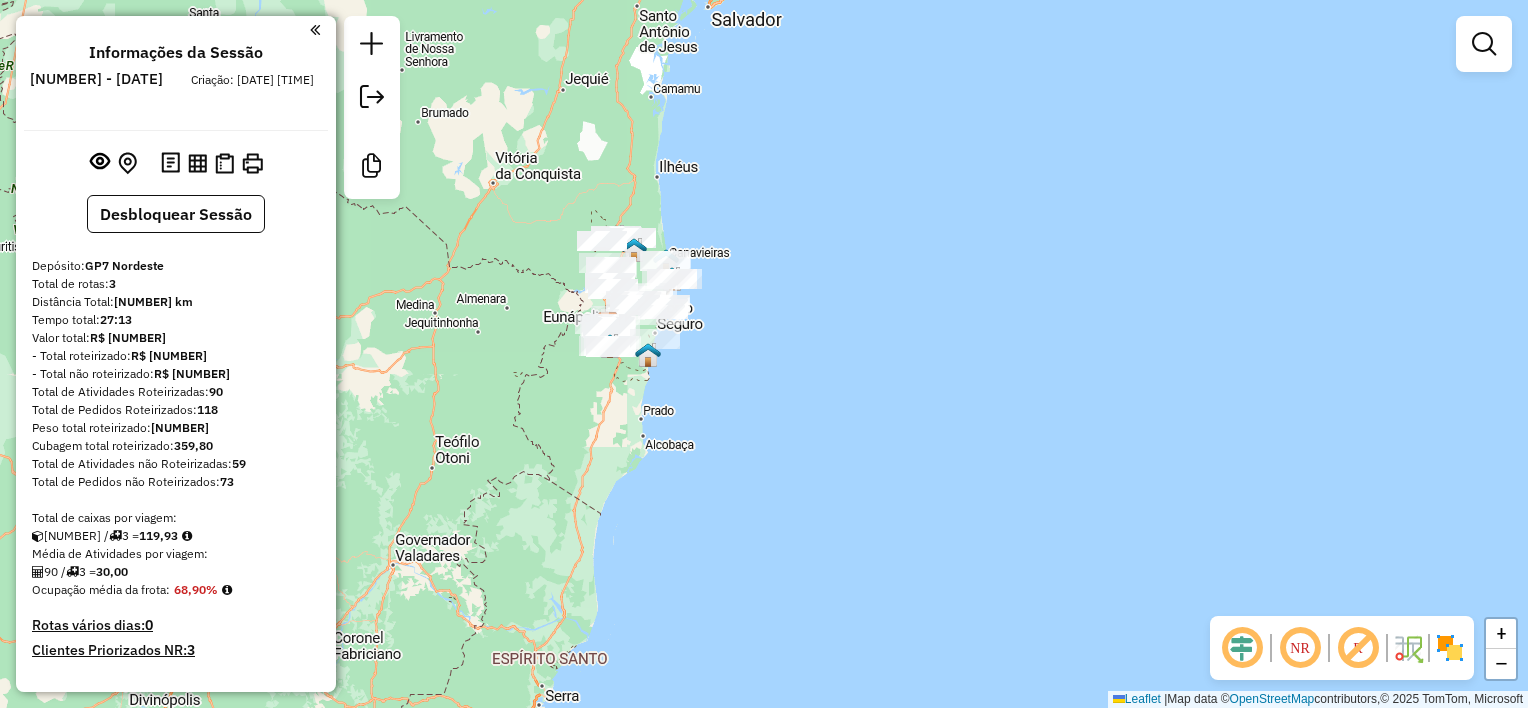 scroll, scrollTop: 0, scrollLeft: 0, axis: both 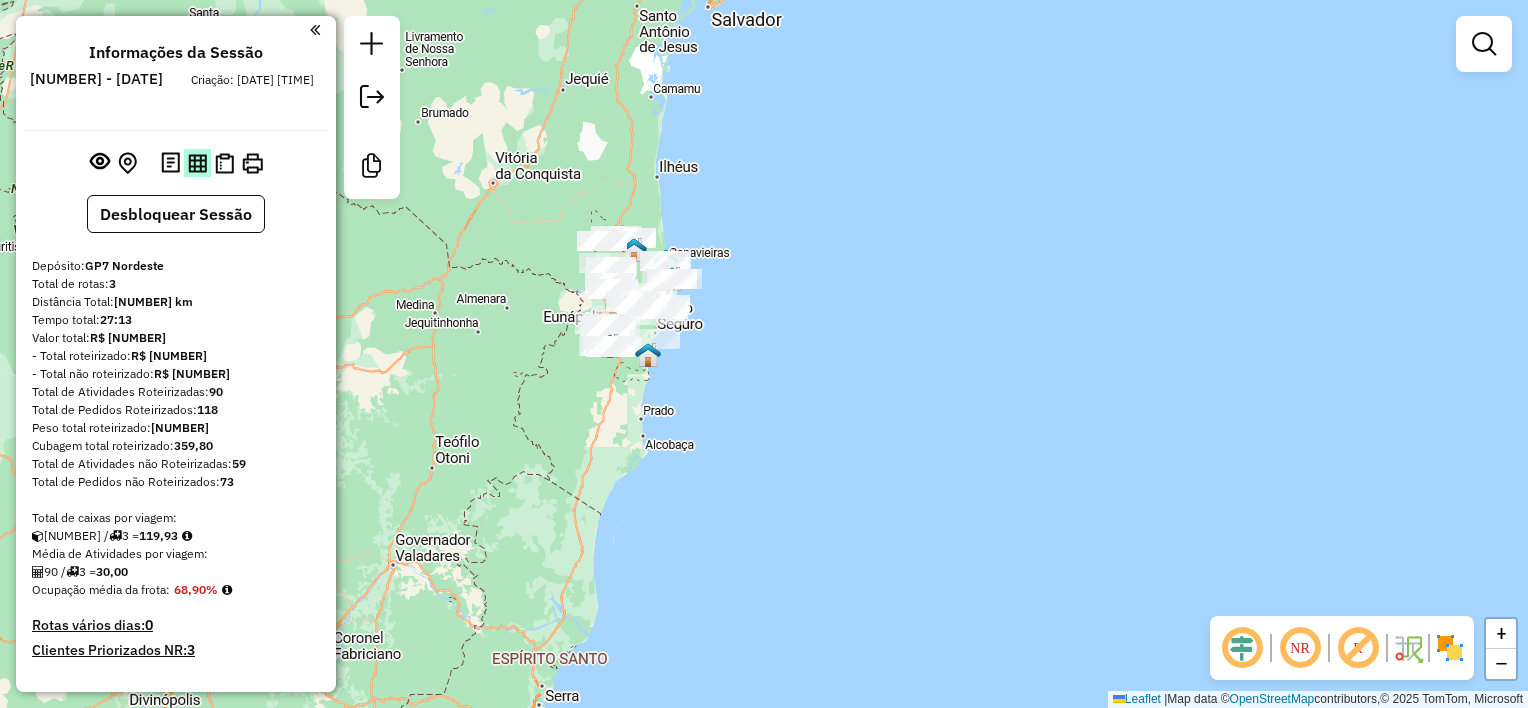 click at bounding box center (197, 163) 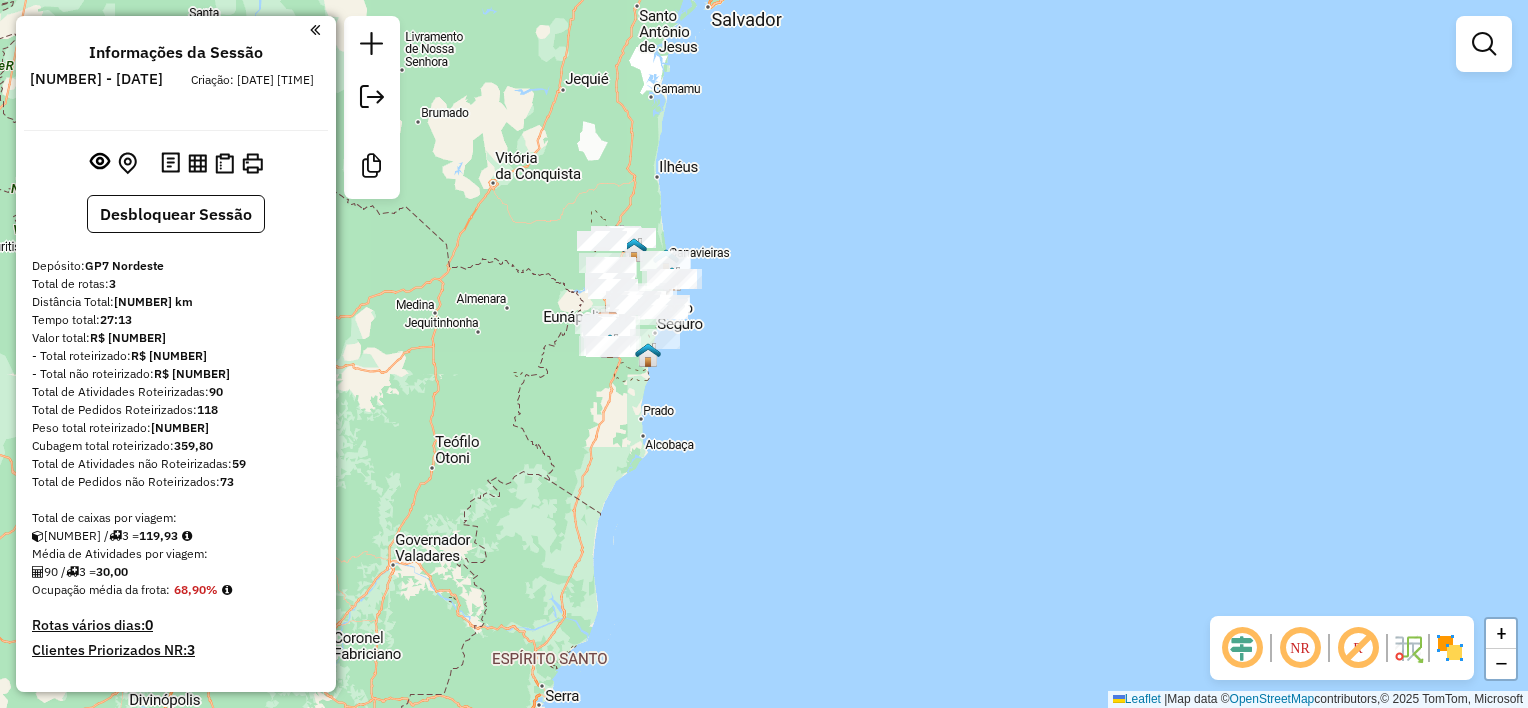 type 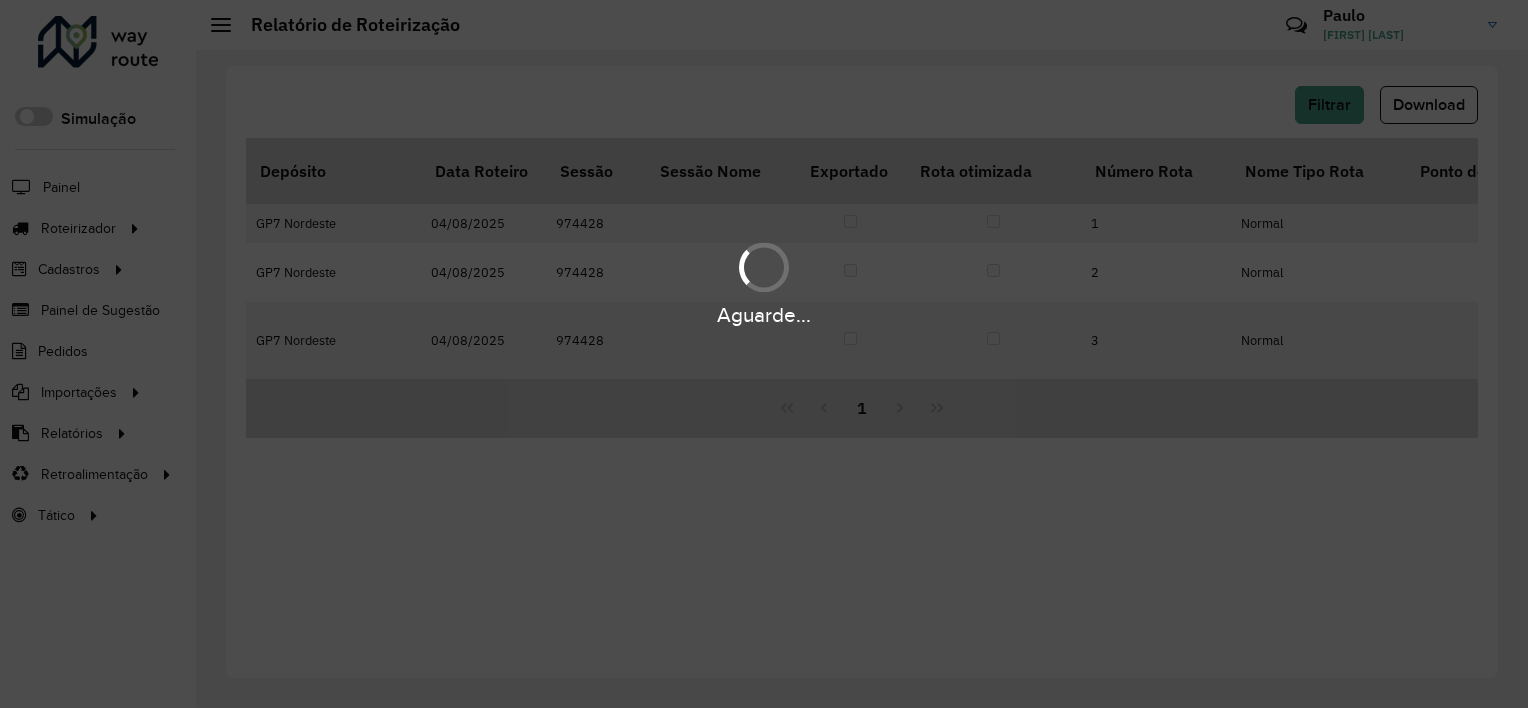 scroll, scrollTop: 0, scrollLeft: 0, axis: both 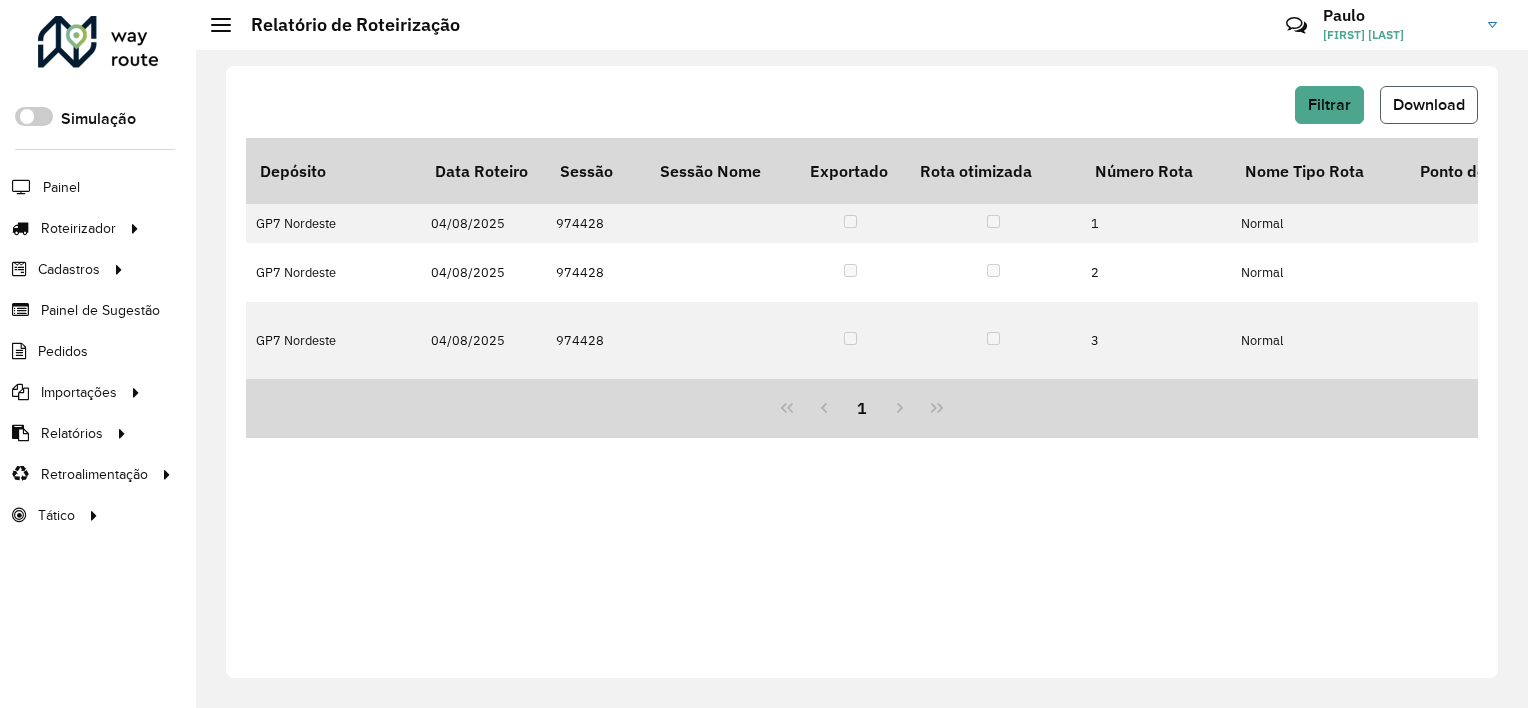 click on "Download" 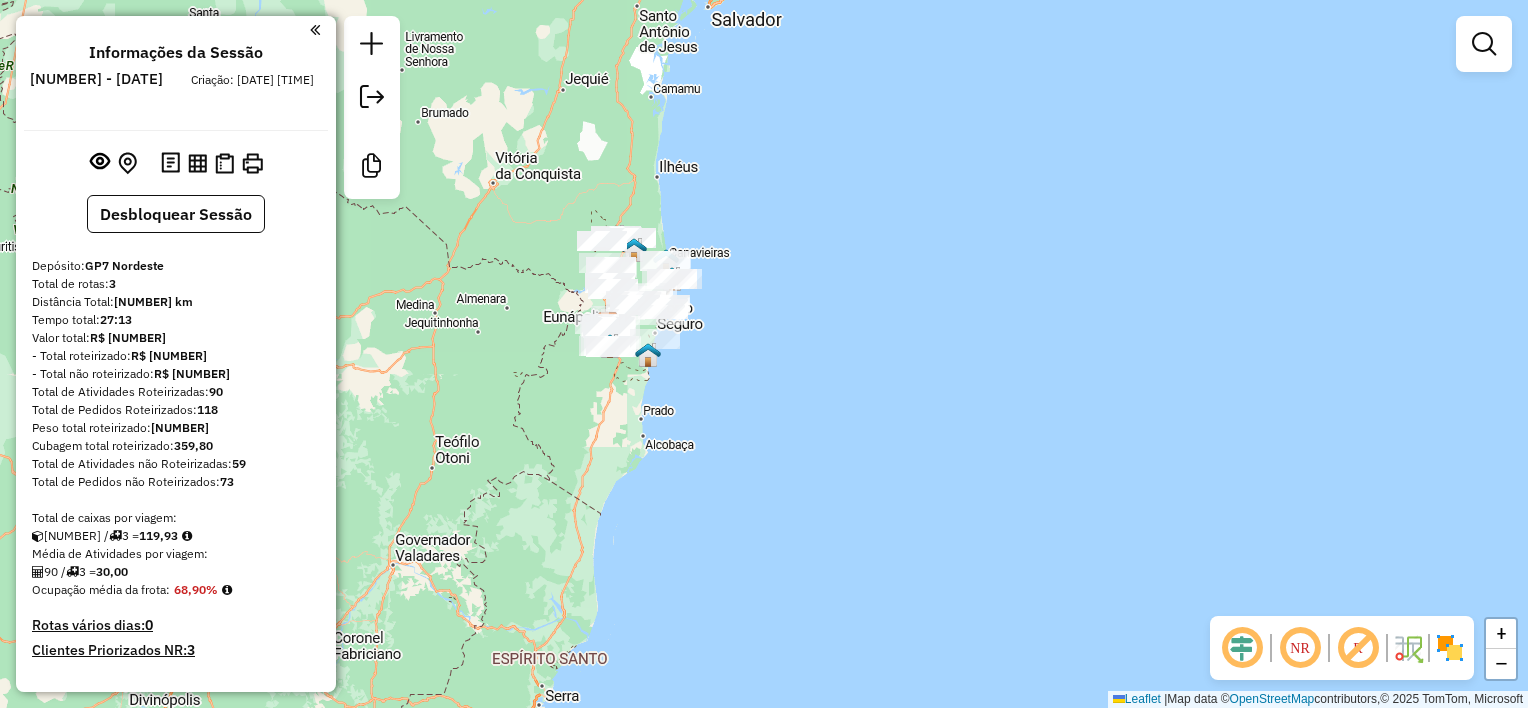 scroll, scrollTop: 0, scrollLeft: 0, axis: both 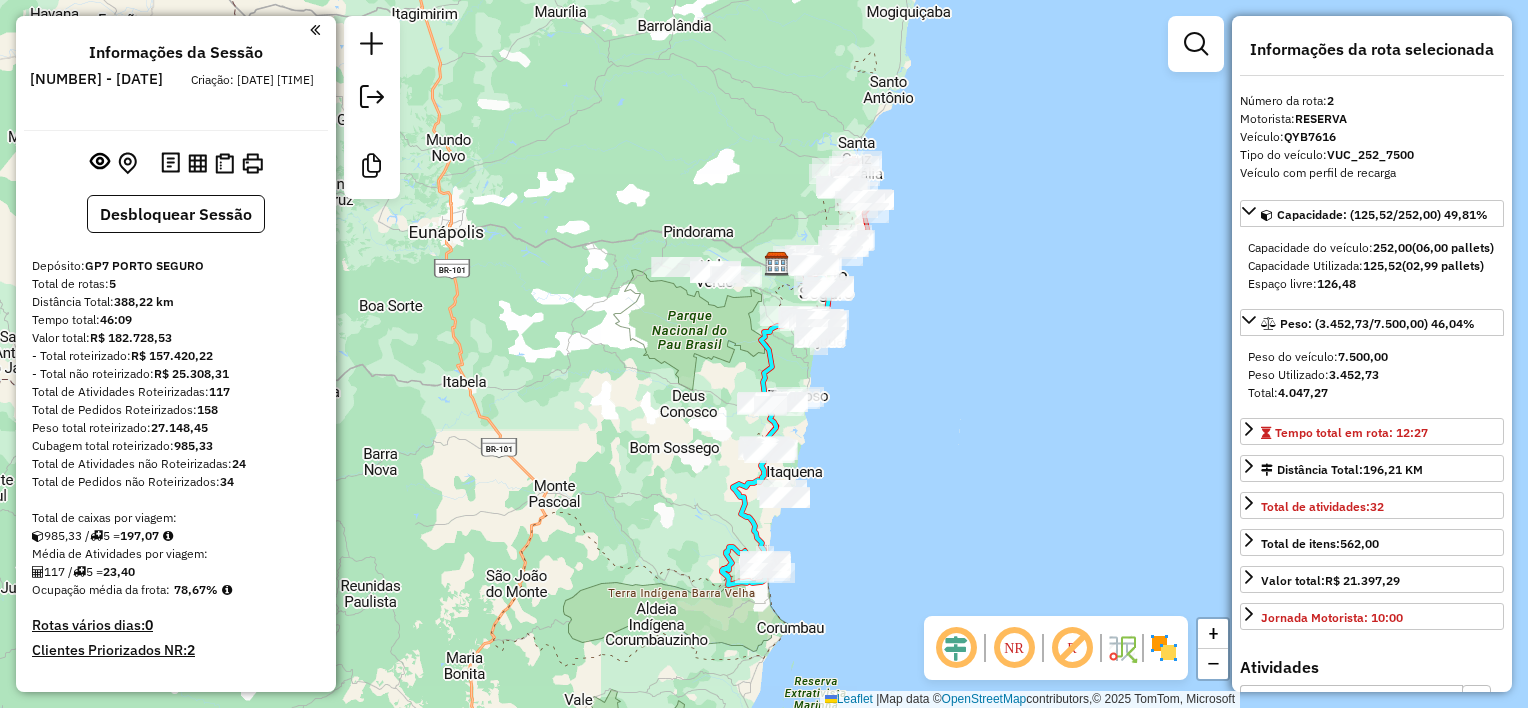 select on "**********" 